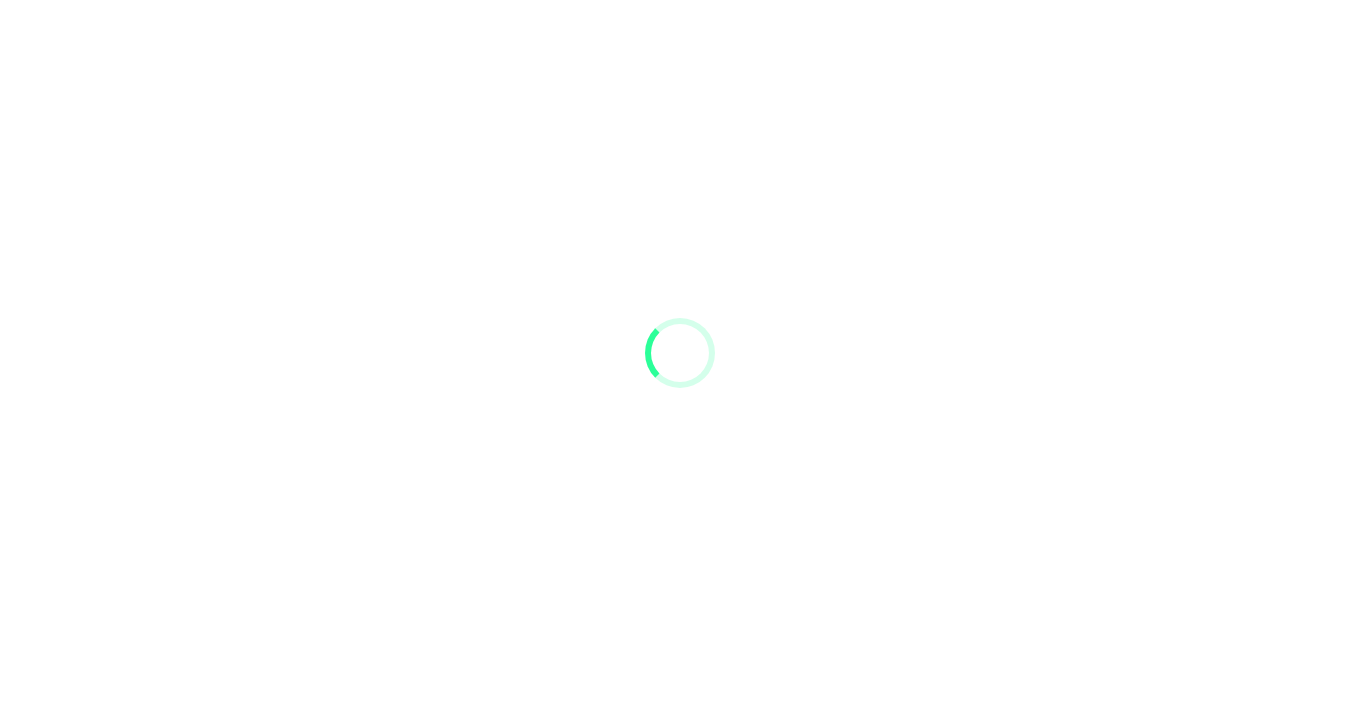 scroll, scrollTop: 0, scrollLeft: 0, axis: both 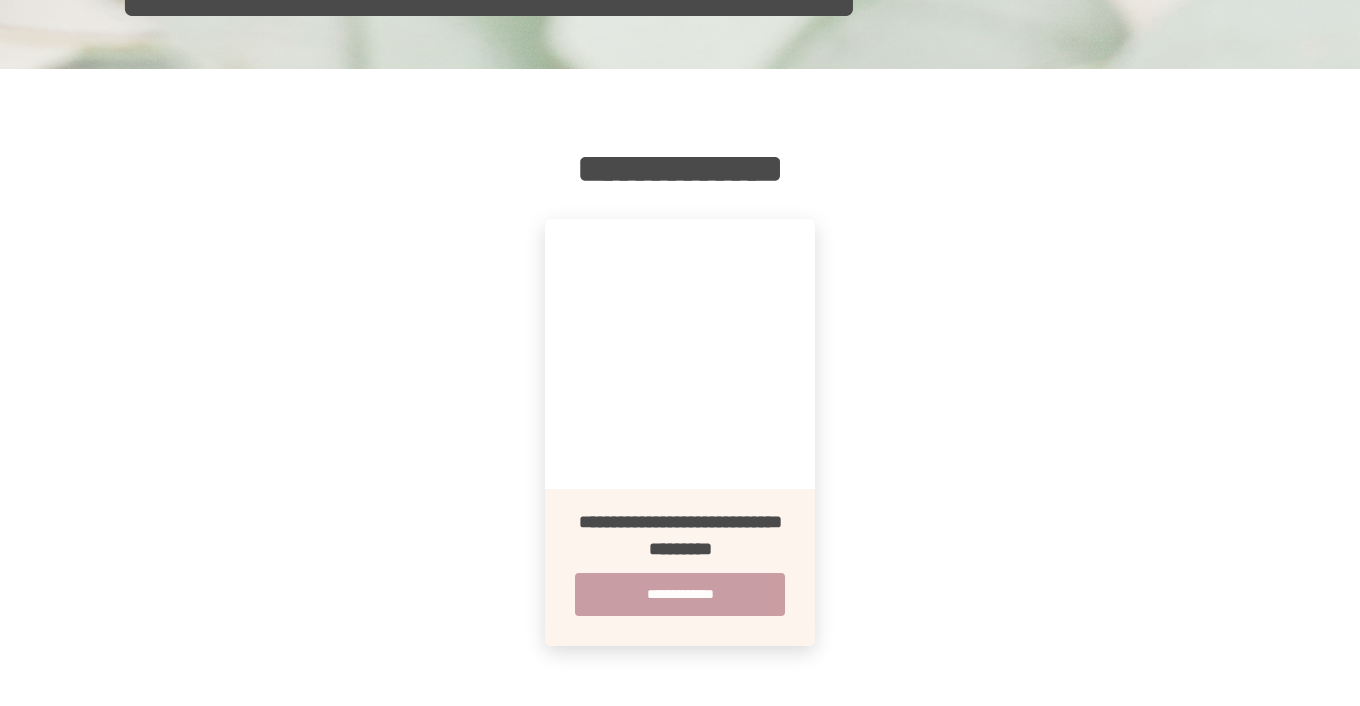 click on "**********" at bounding box center (680, 594) 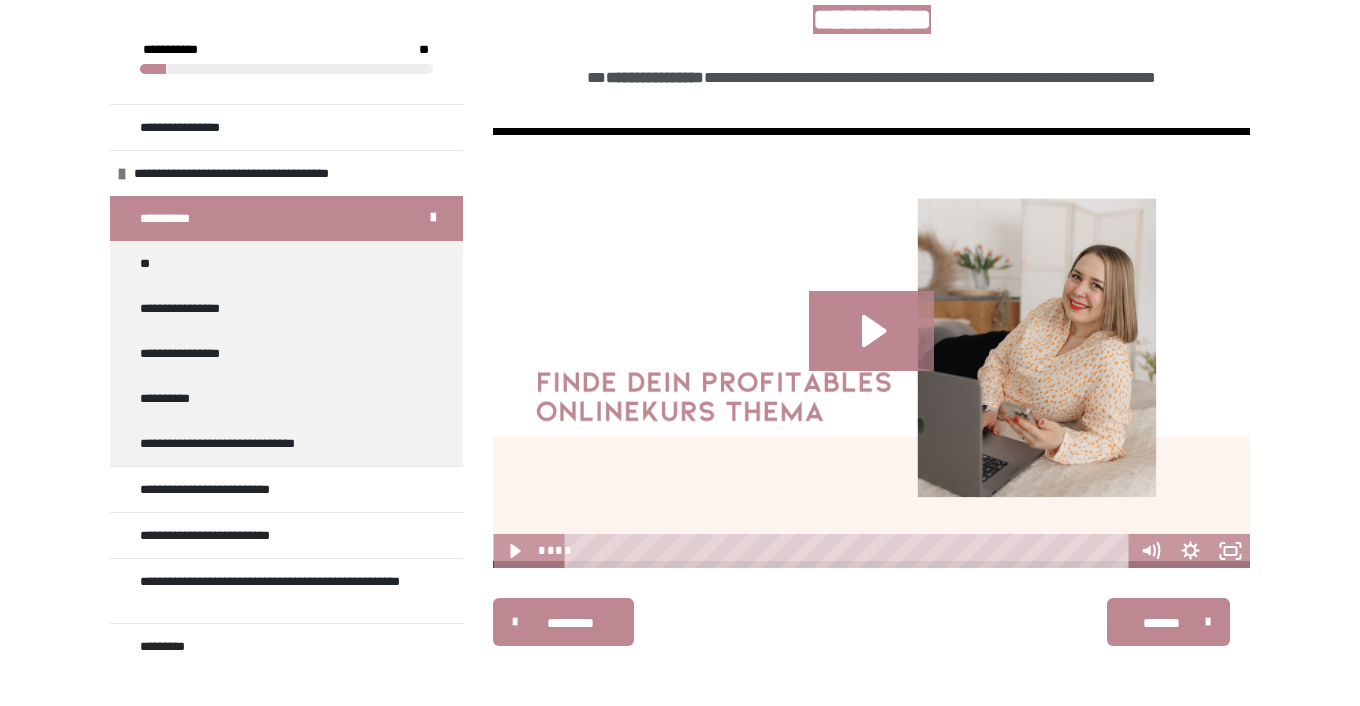 scroll, scrollTop: 375, scrollLeft: 0, axis: vertical 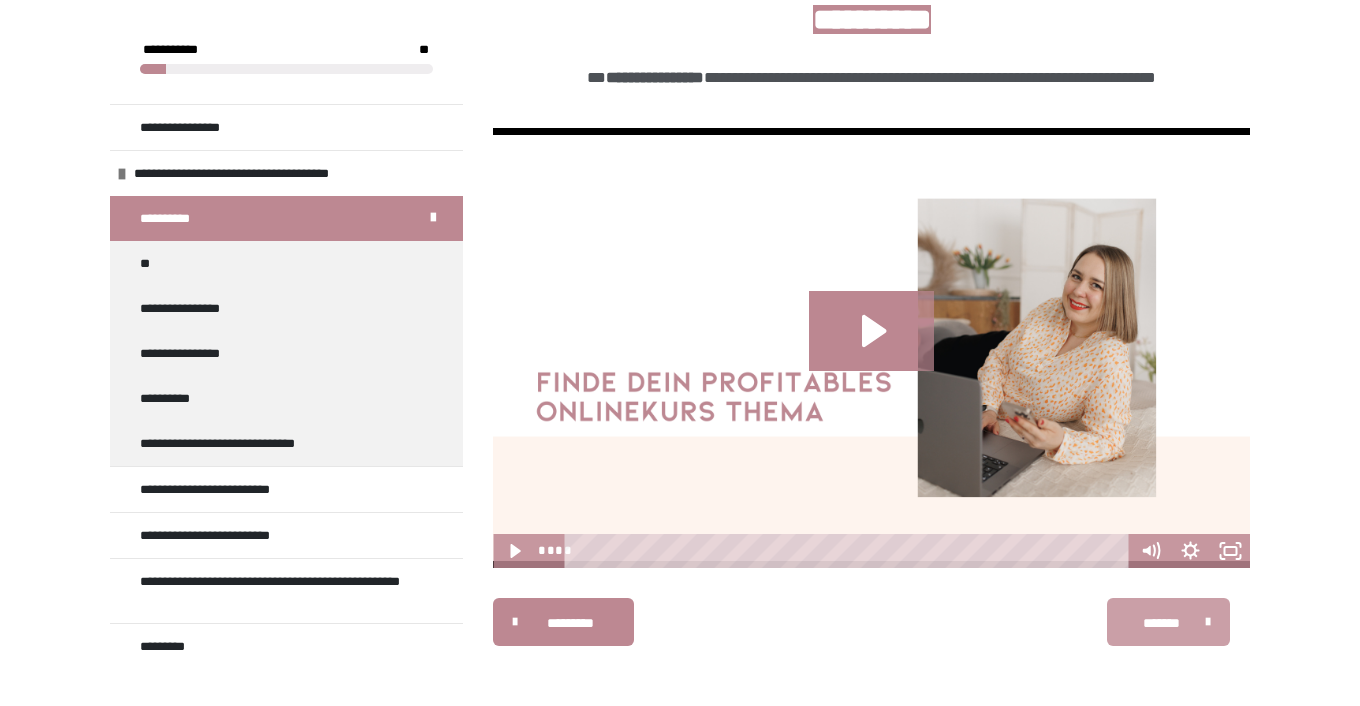 click on "*******" at bounding box center [1161, 623] 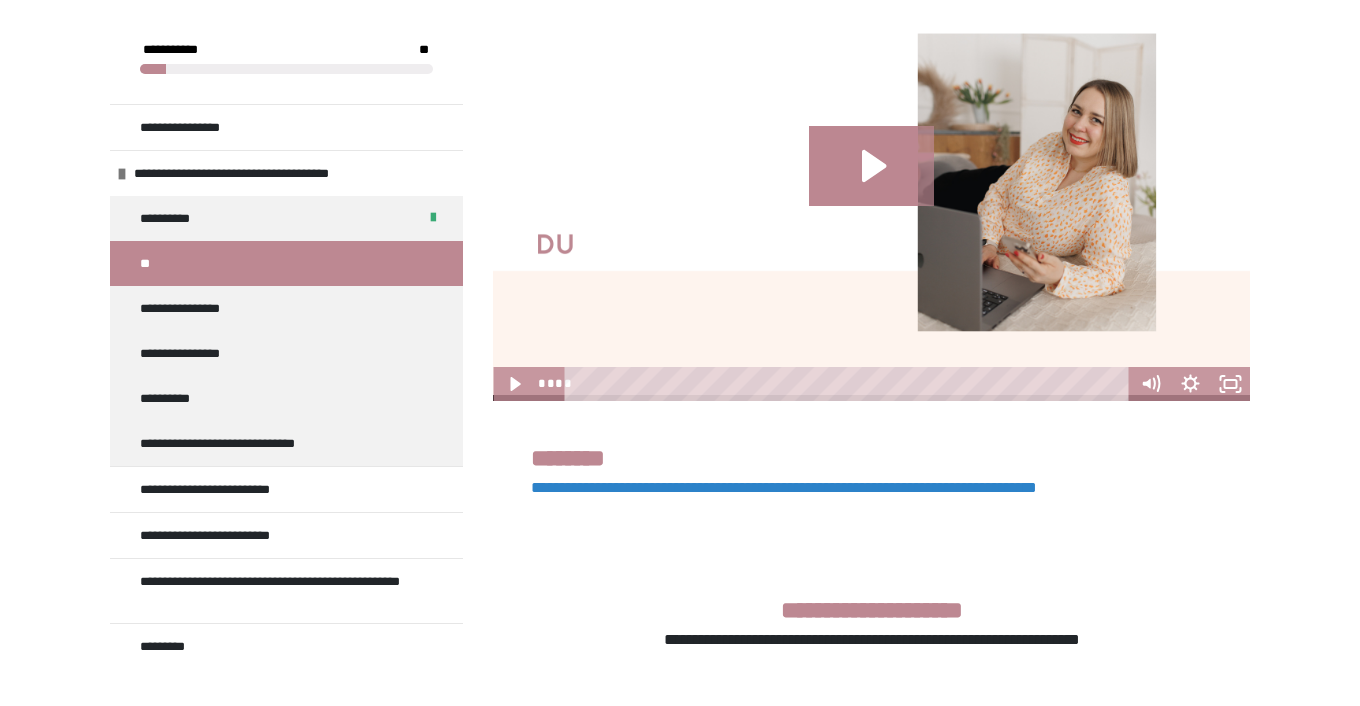 scroll, scrollTop: 518, scrollLeft: 0, axis: vertical 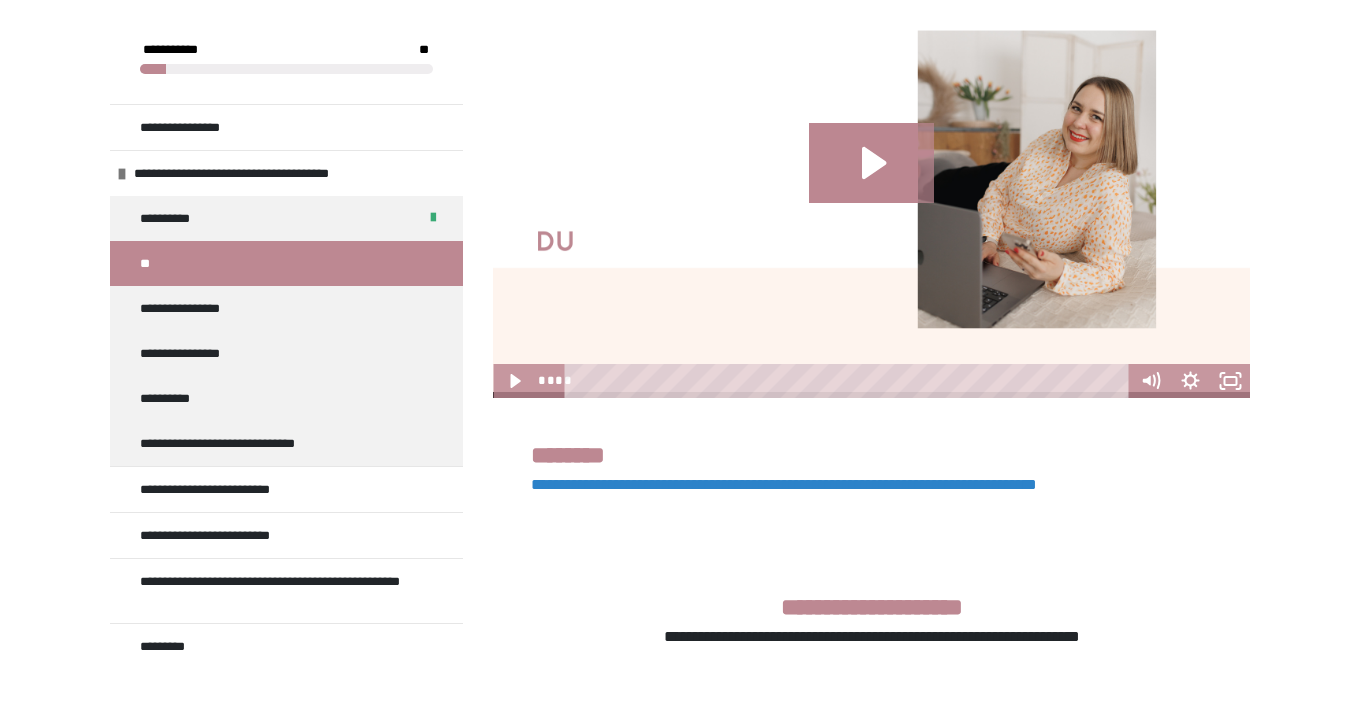 click on "**********" at bounding box center [784, 484] 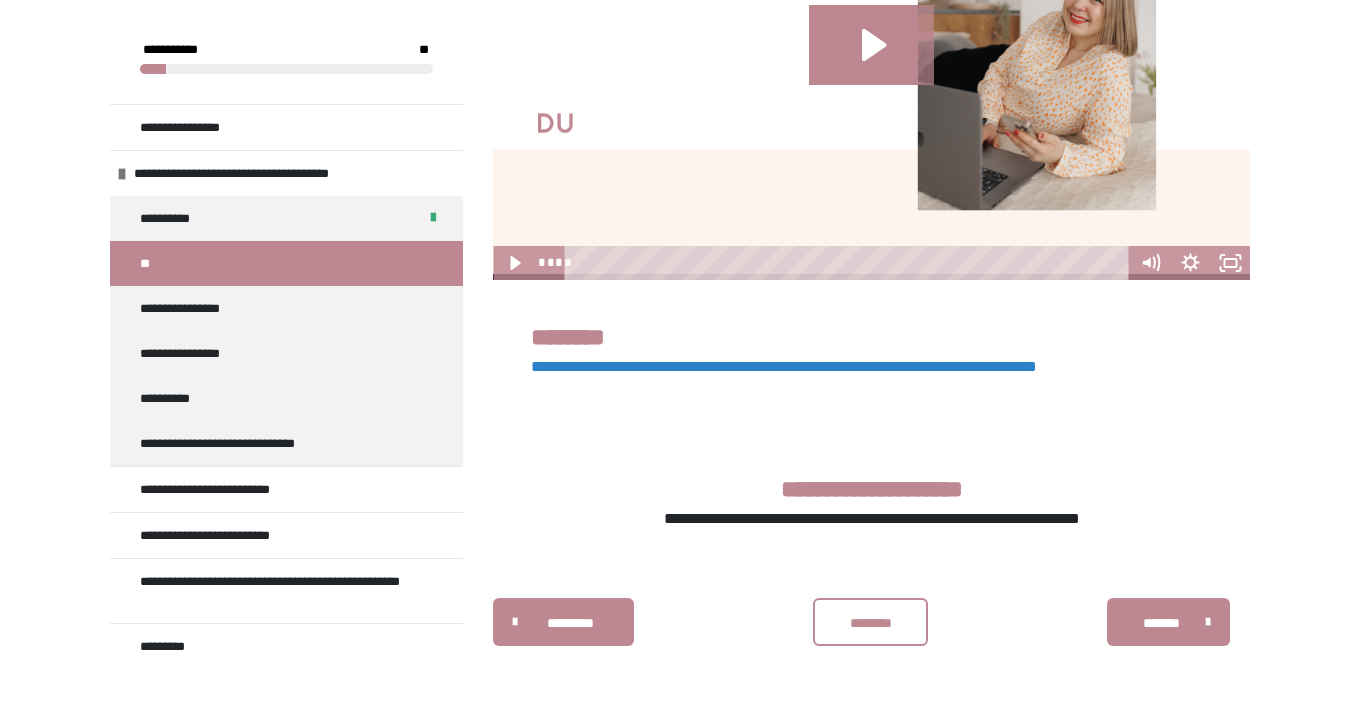 scroll, scrollTop: 686, scrollLeft: 0, axis: vertical 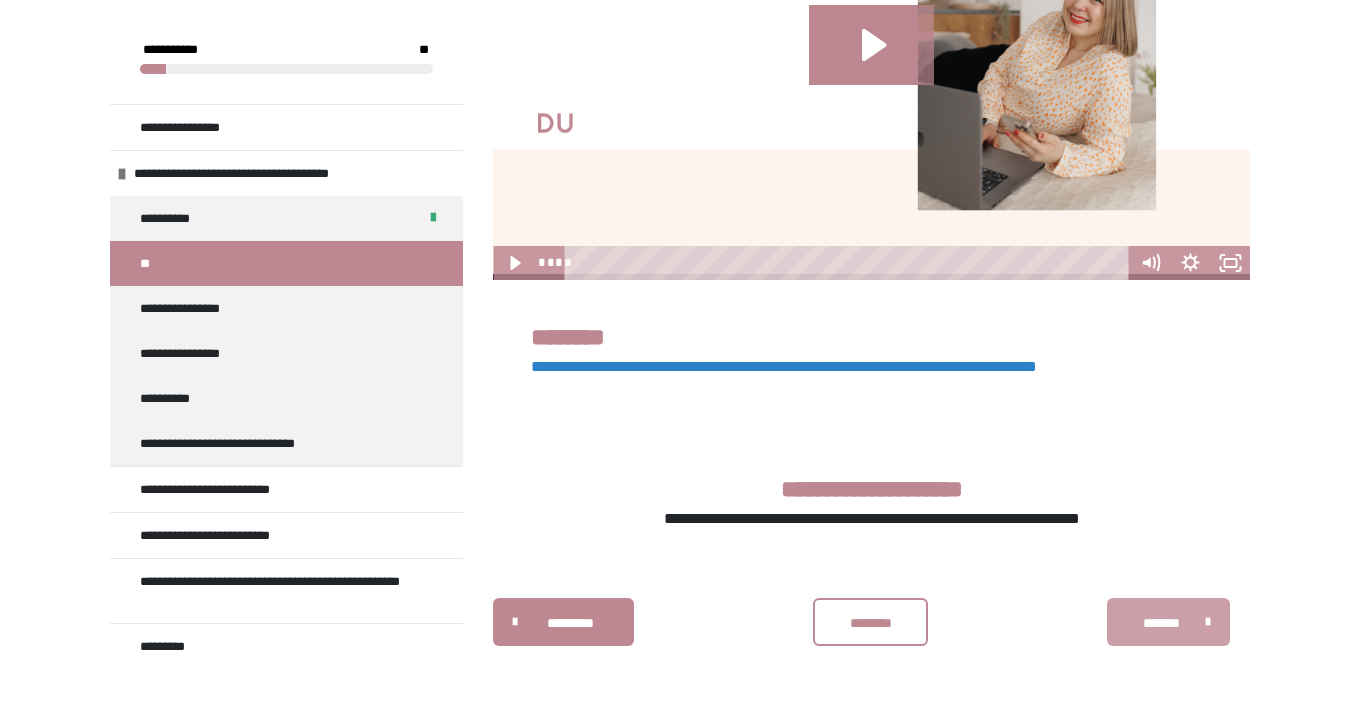 click on "*******" at bounding box center [1161, 623] 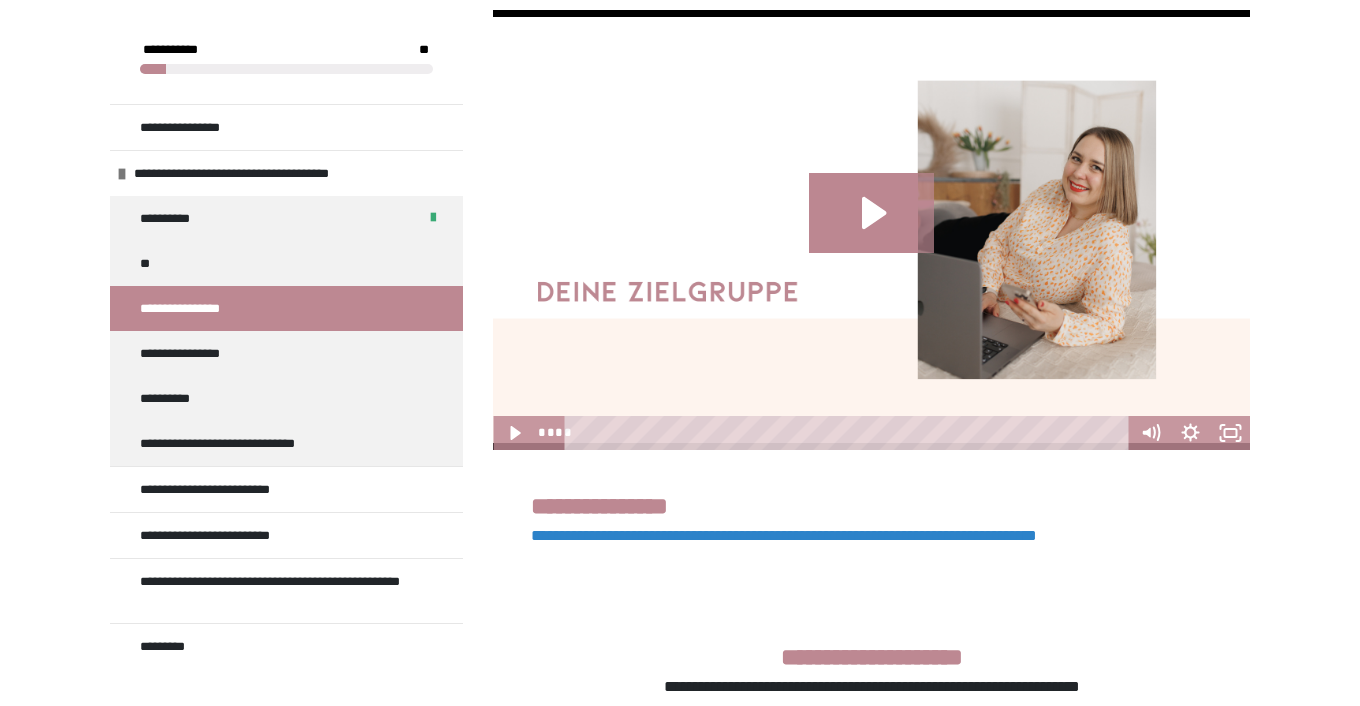 scroll, scrollTop: 473, scrollLeft: 0, axis: vertical 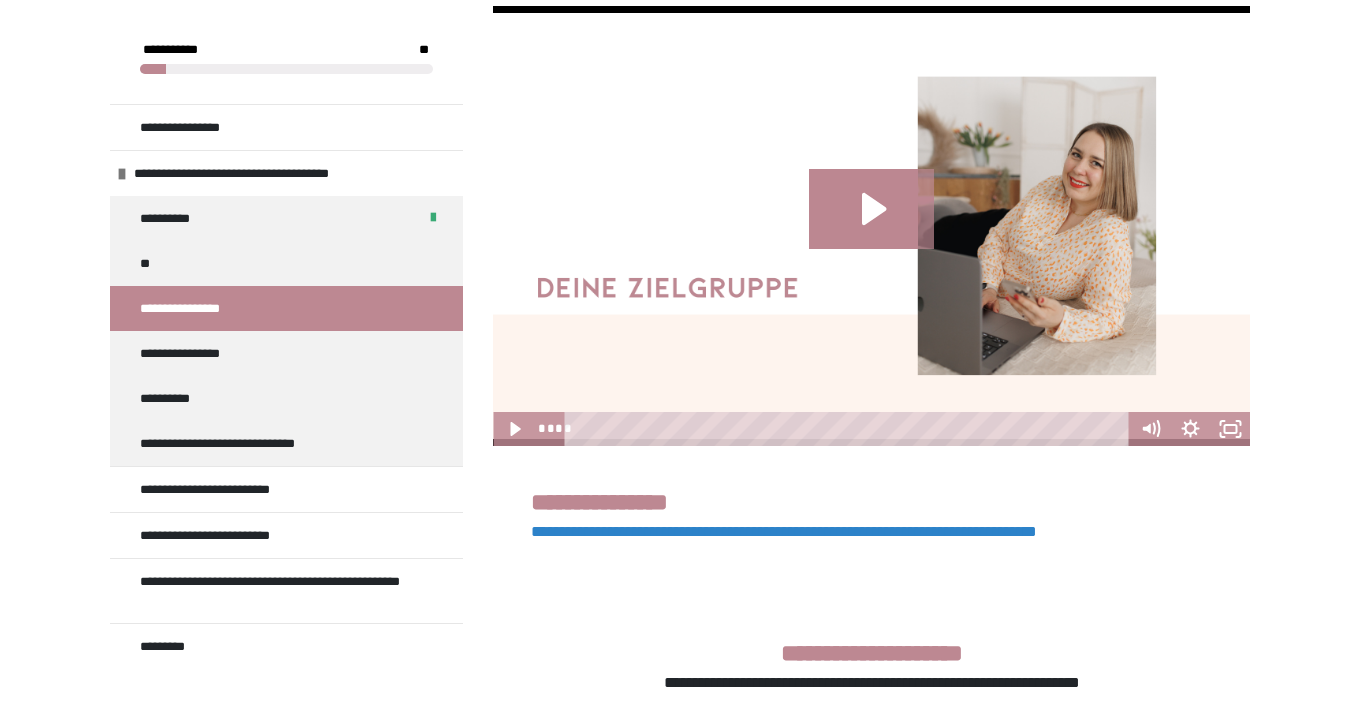 click on "**********" at bounding box center [784, 531] 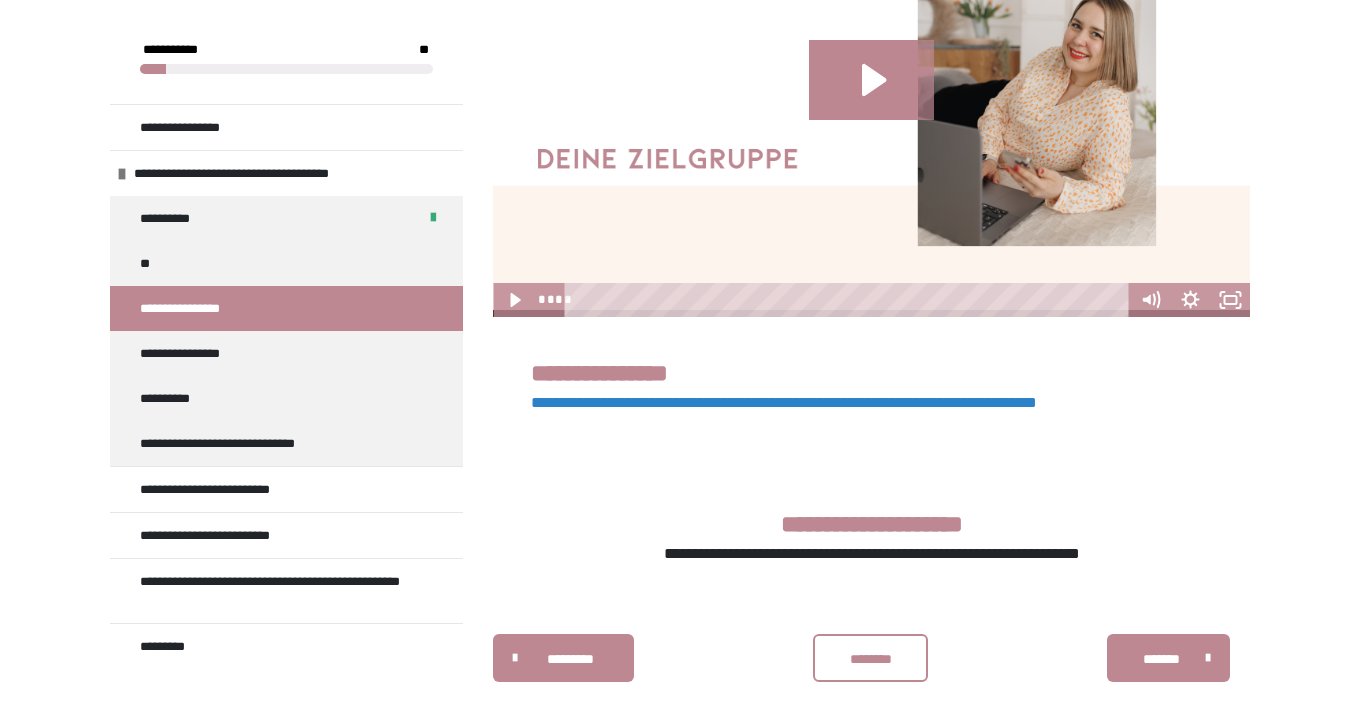 scroll, scrollTop: 650, scrollLeft: 0, axis: vertical 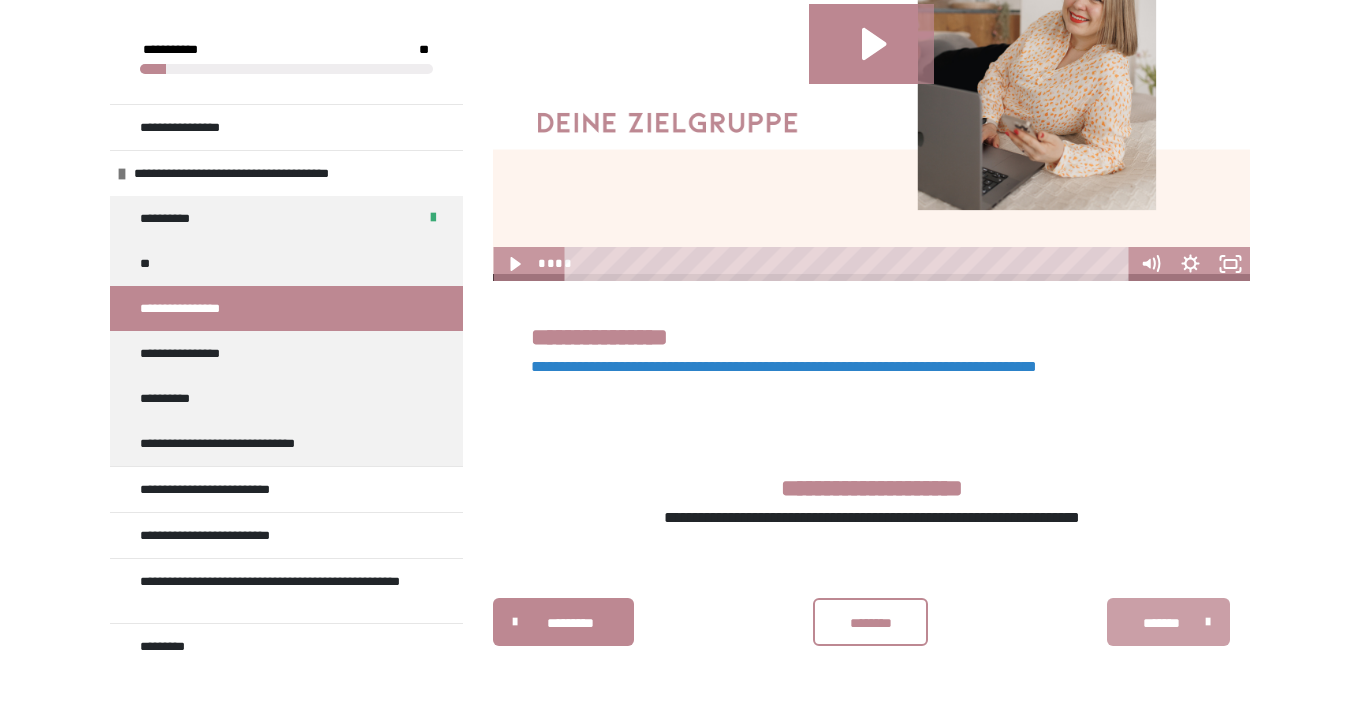 click on "*******" at bounding box center [1161, 623] 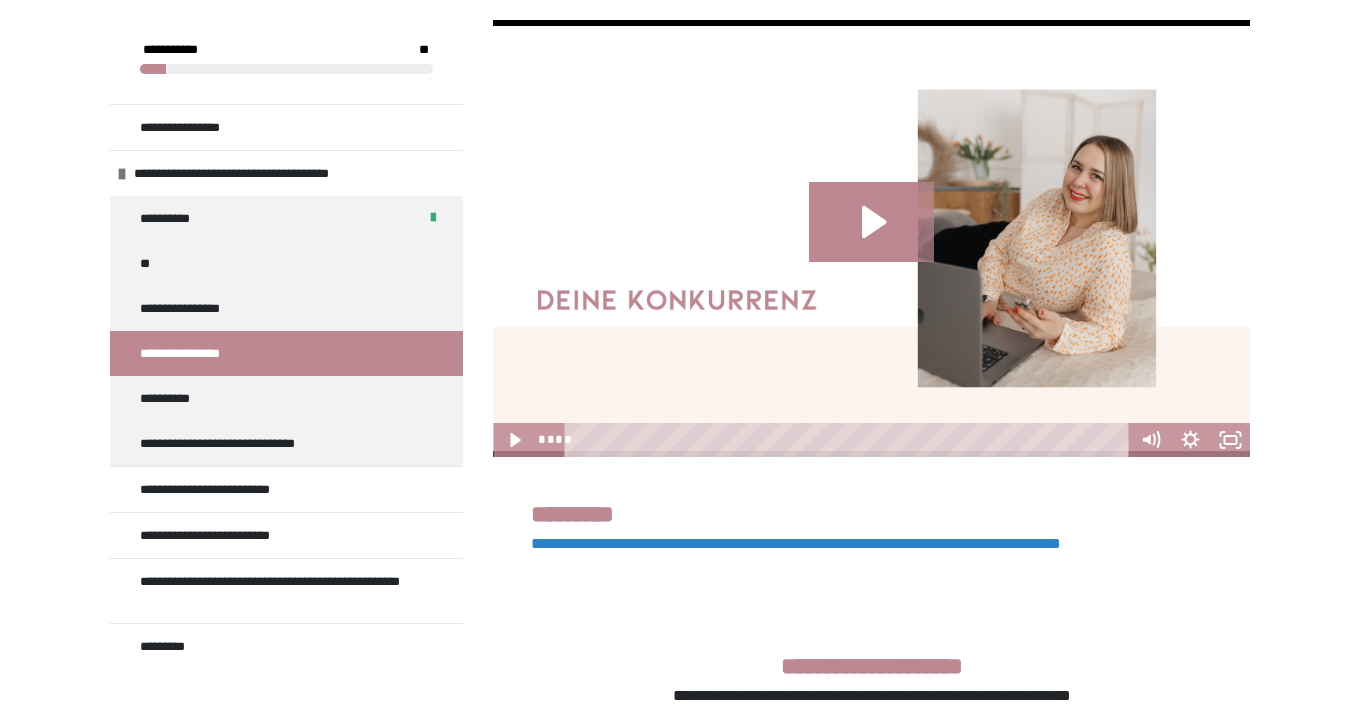 scroll, scrollTop: 472, scrollLeft: 0, axis: vertical 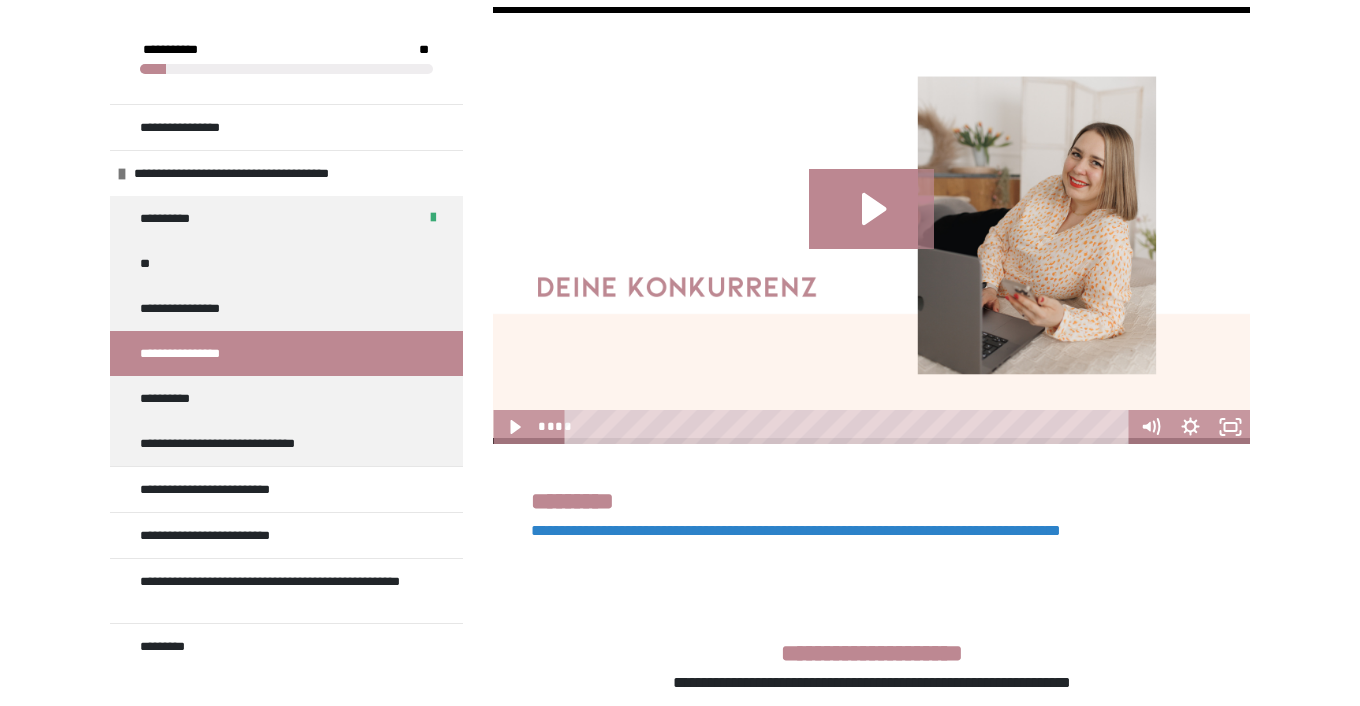 click on "**********" at bounding box center (796, 530) 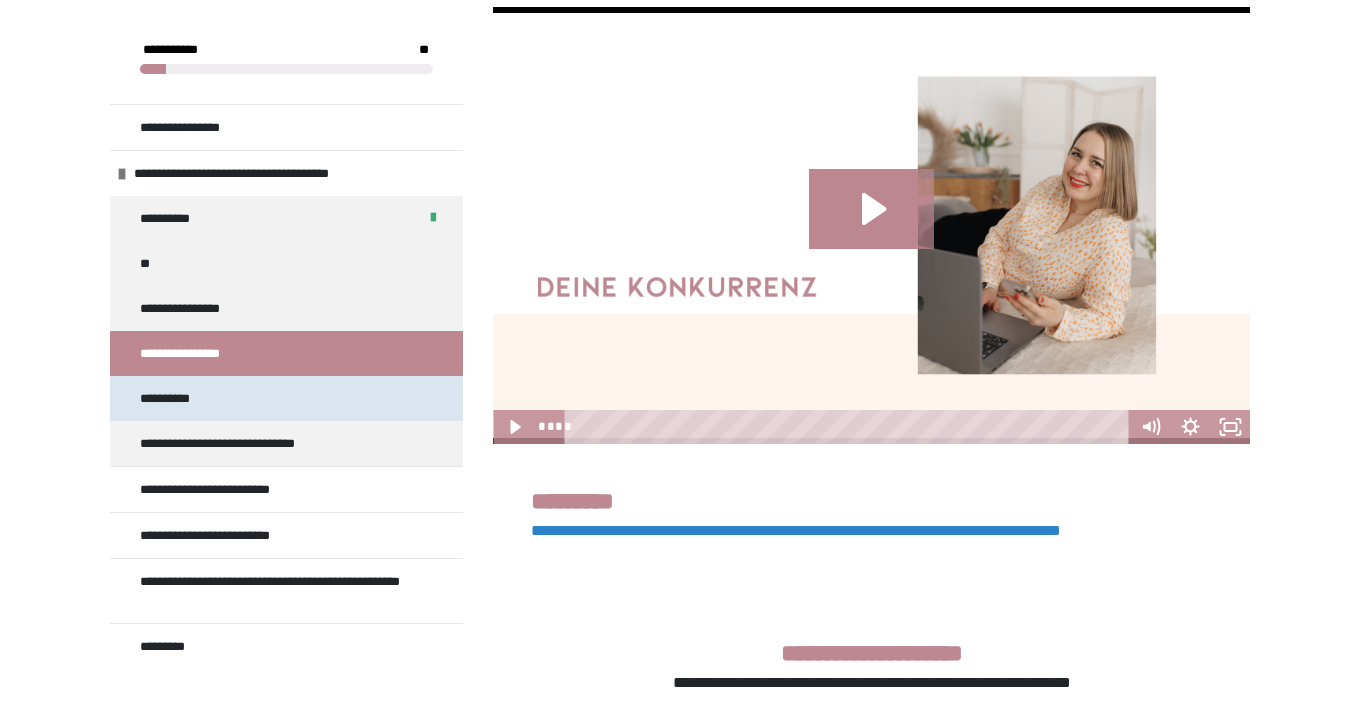 click on "**********" at bounding box center [176, 398] 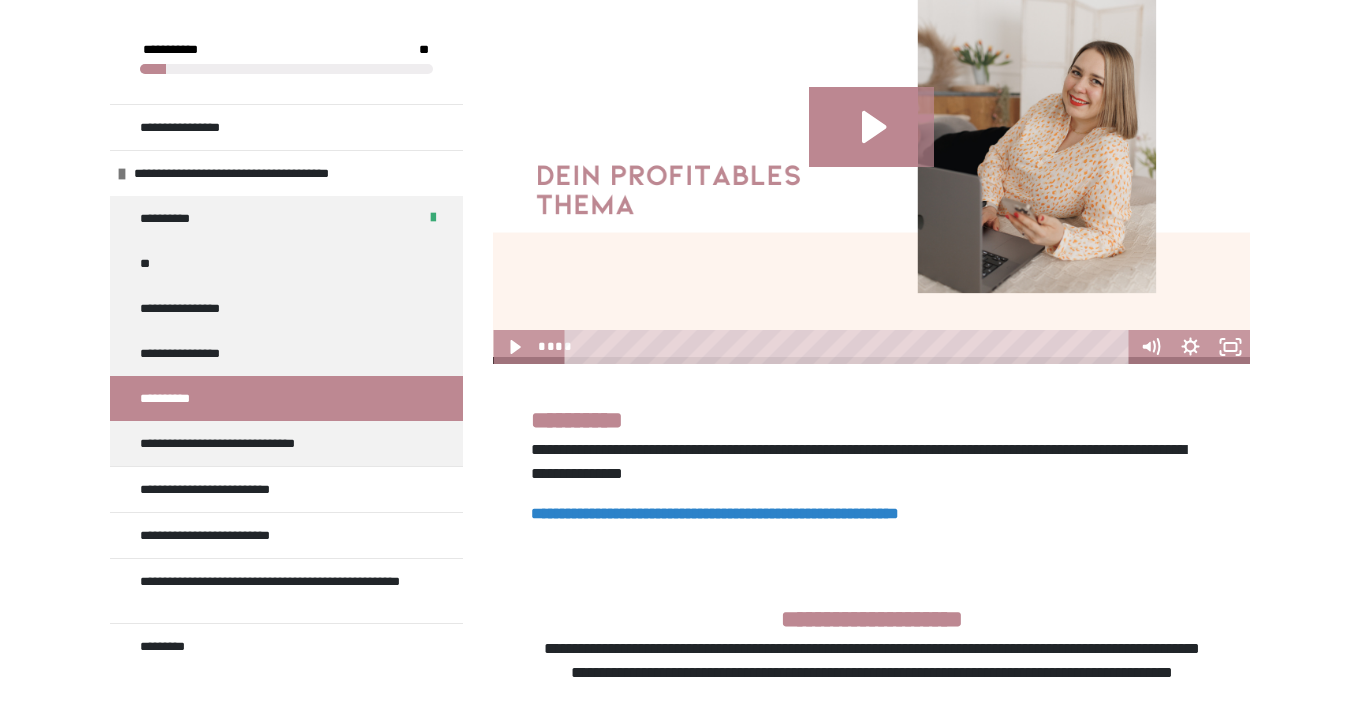 scroll, scrollTop: 576, scrollLeft: 0, axis: vertical 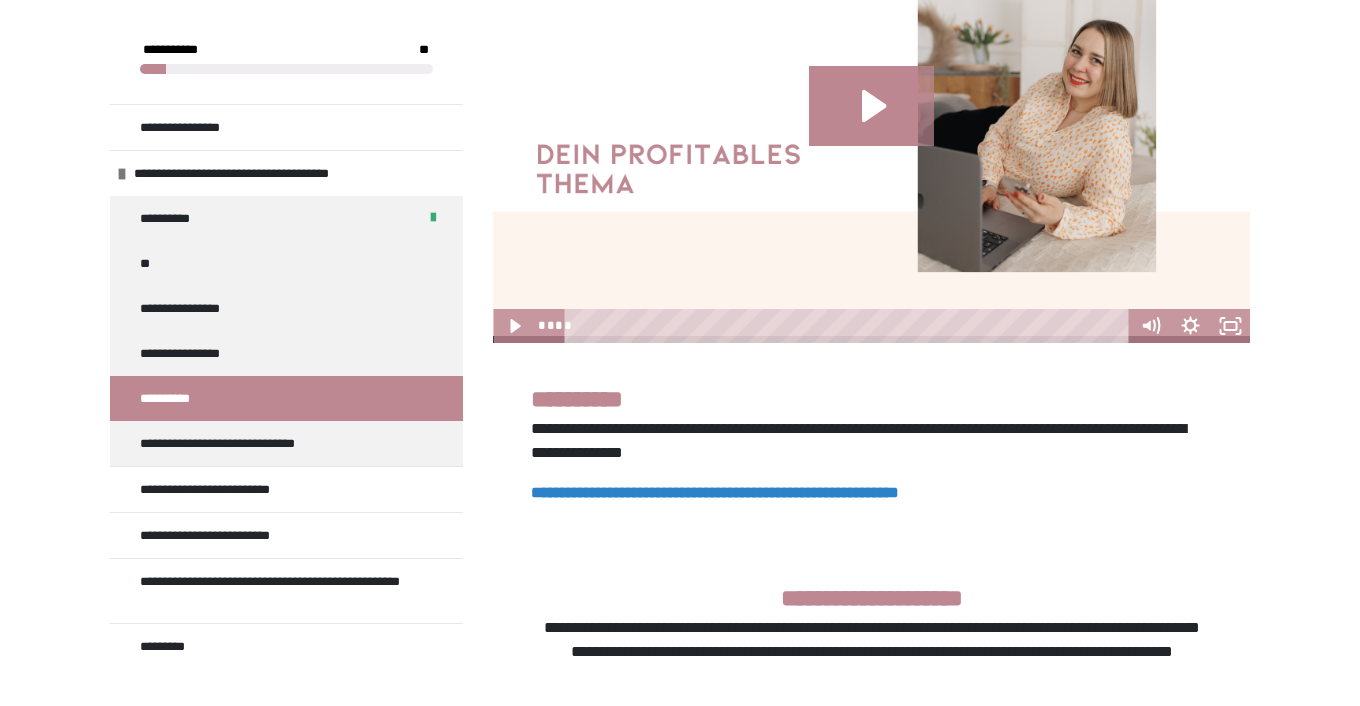 click on "**********" at bounding box center [715, 492] 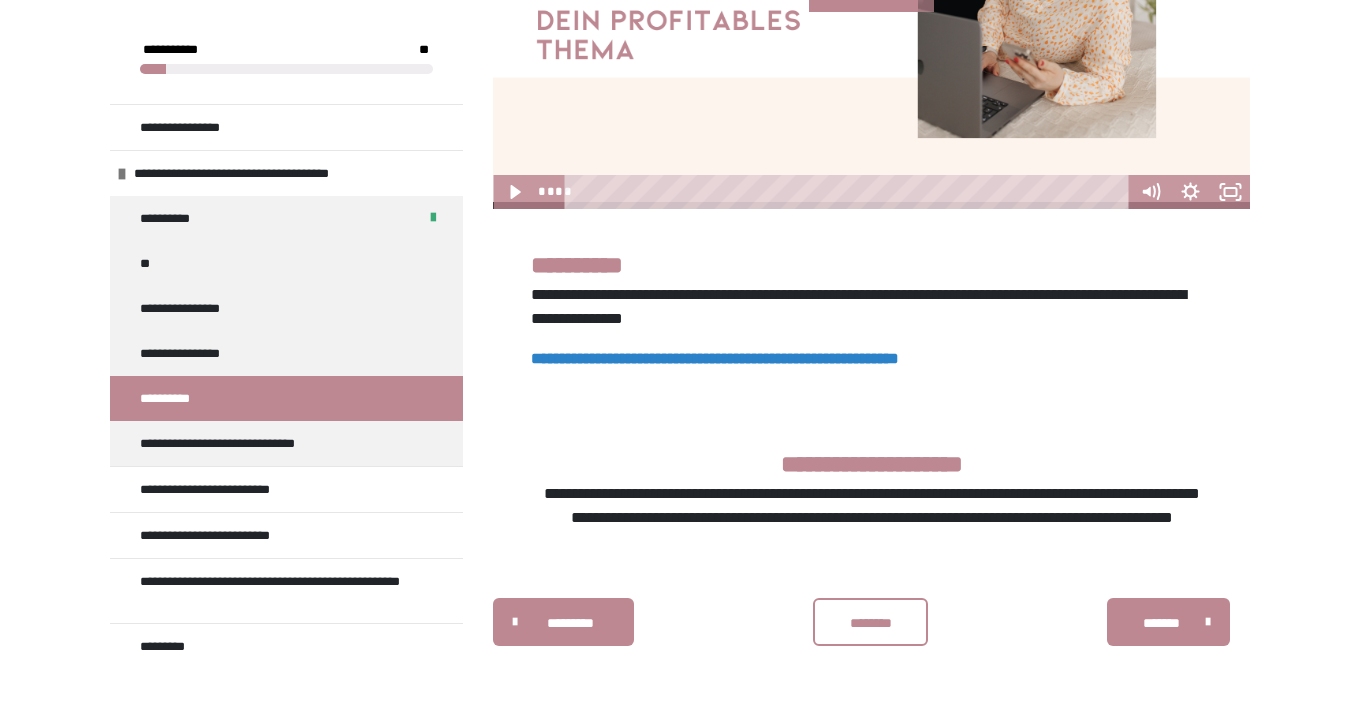 scroll, scrollTop: 736, scrollLeft: 0, axis: vertical 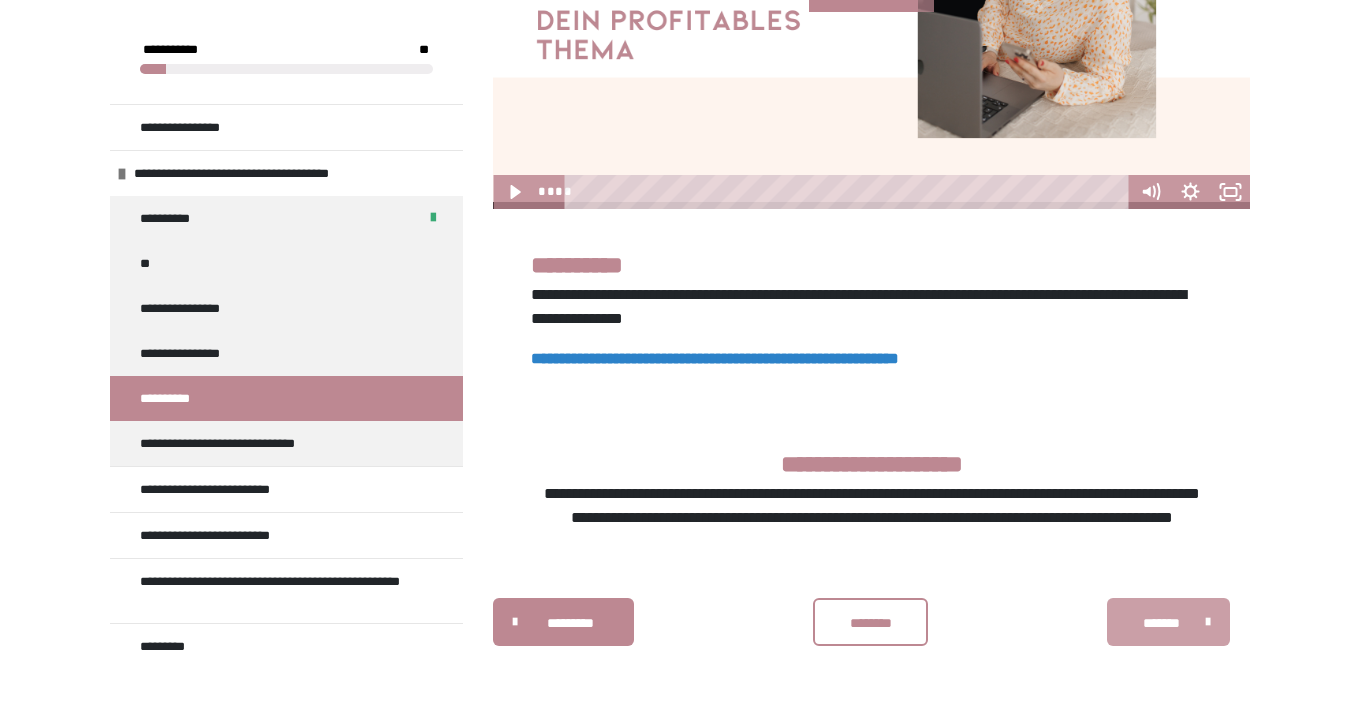 click on "*******" at bounding box center (1168, 622) 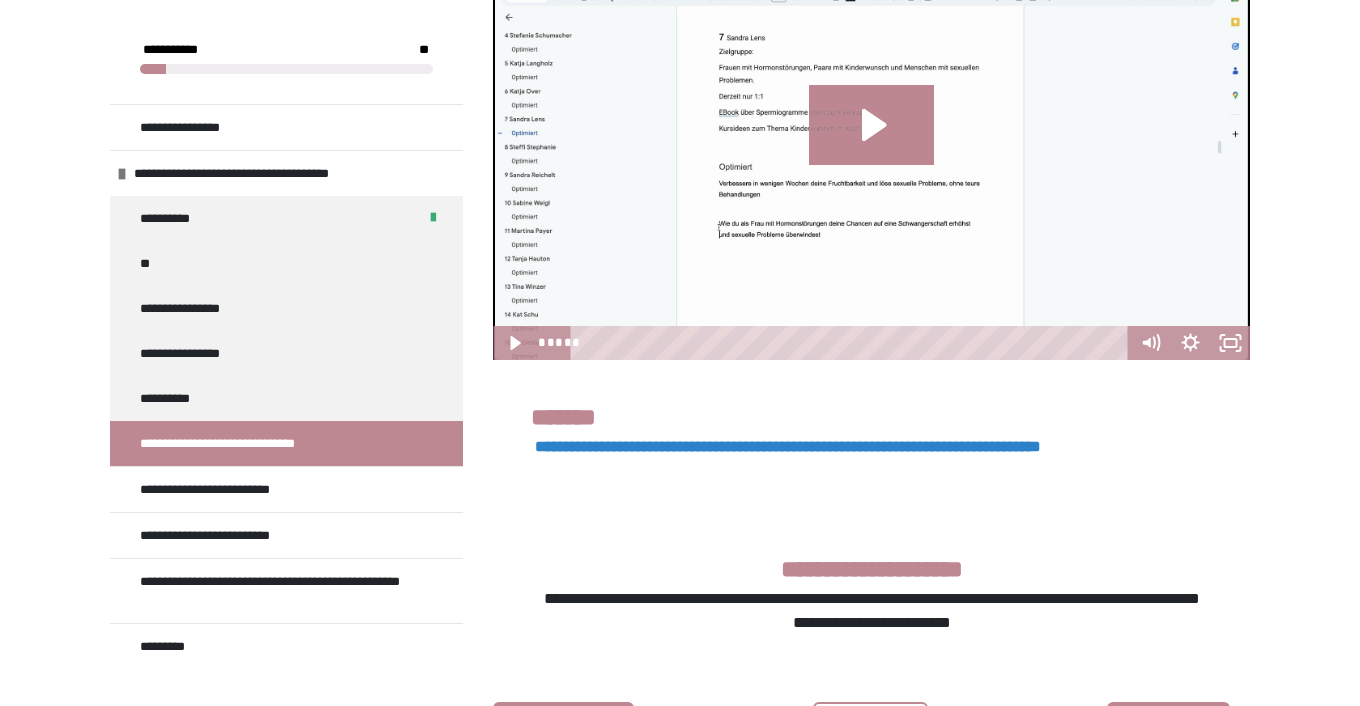 scroll, scrollTop: 568, scrollLeft: 0, axis: vertical 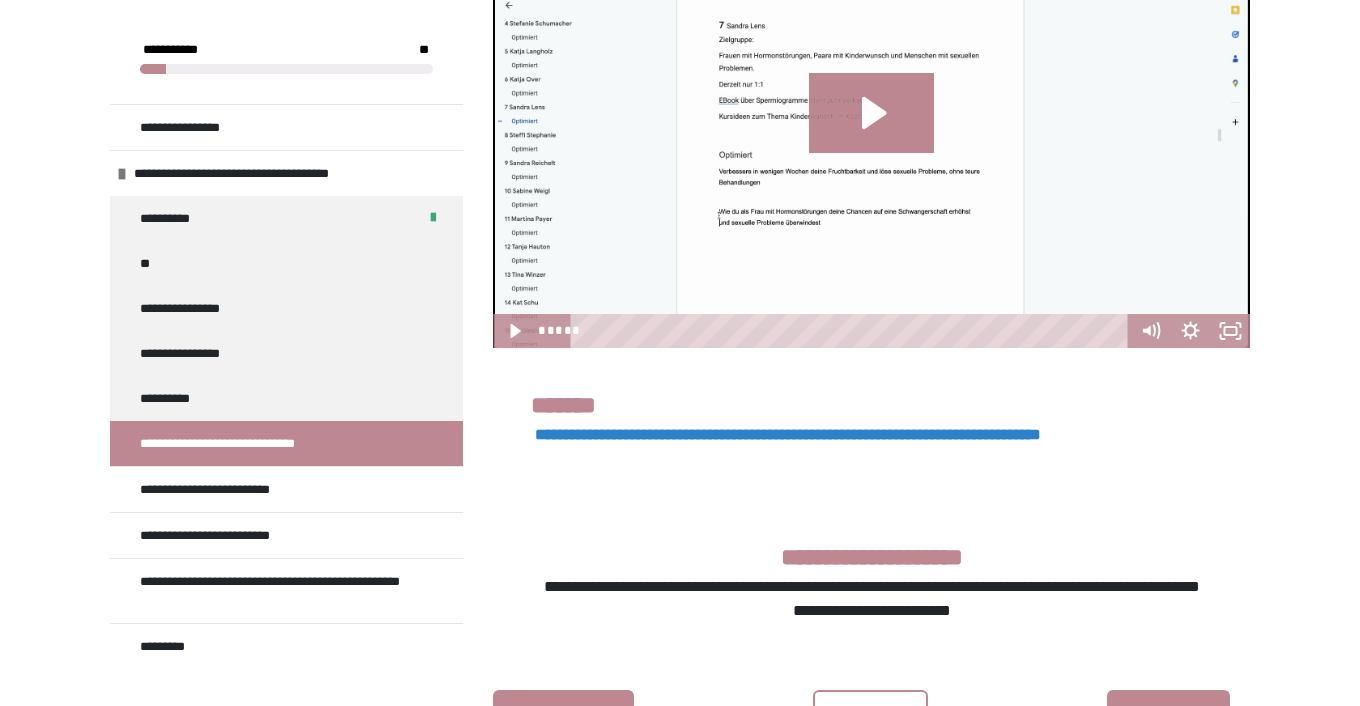 click on "**********" at bounding box center [788, 434] 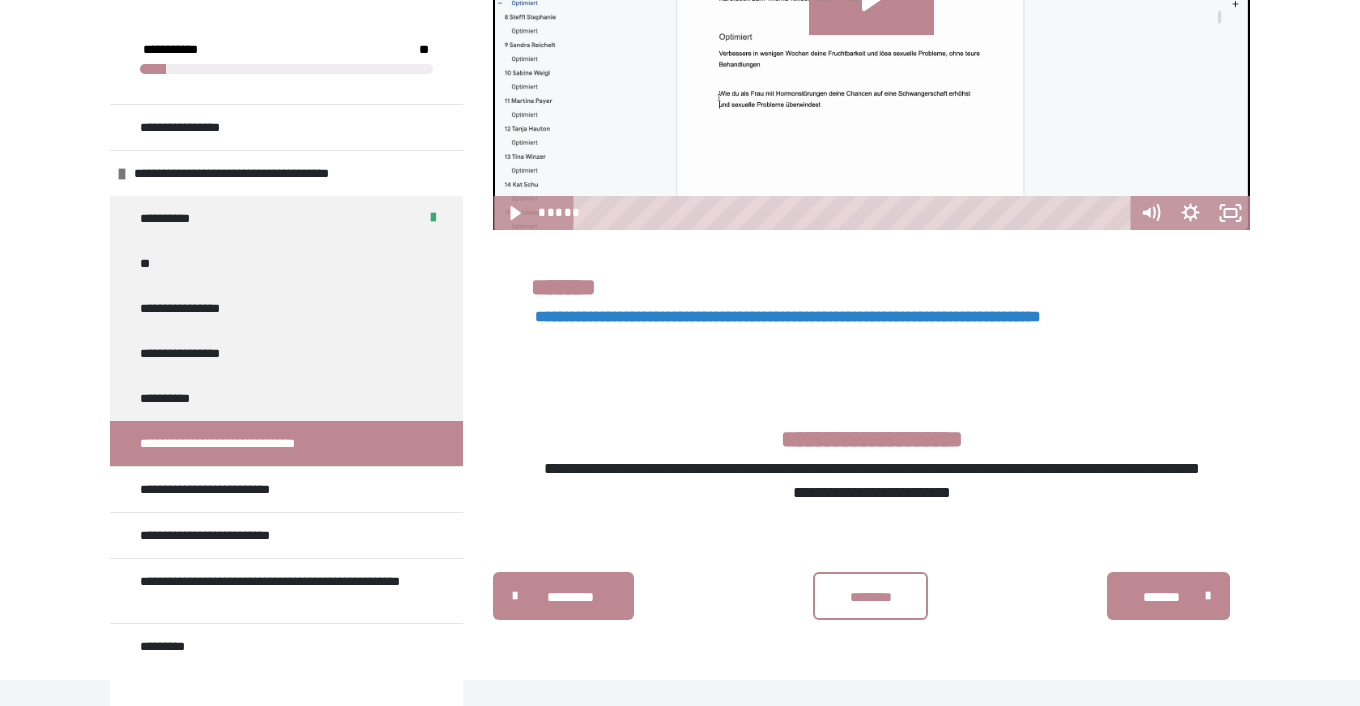 scroll, scrollTop: 686, scrollLeft: 0, axis: vertical 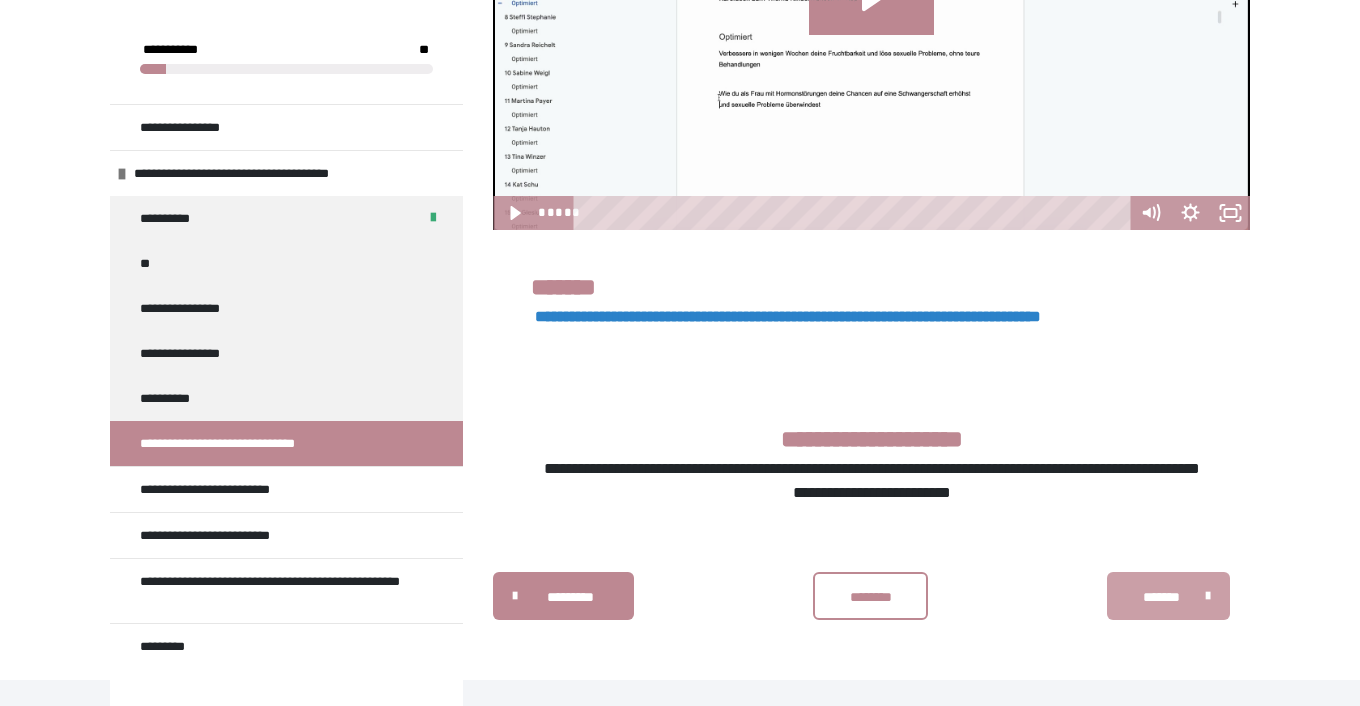 click on "*******" at bounding box center [1161, 597] 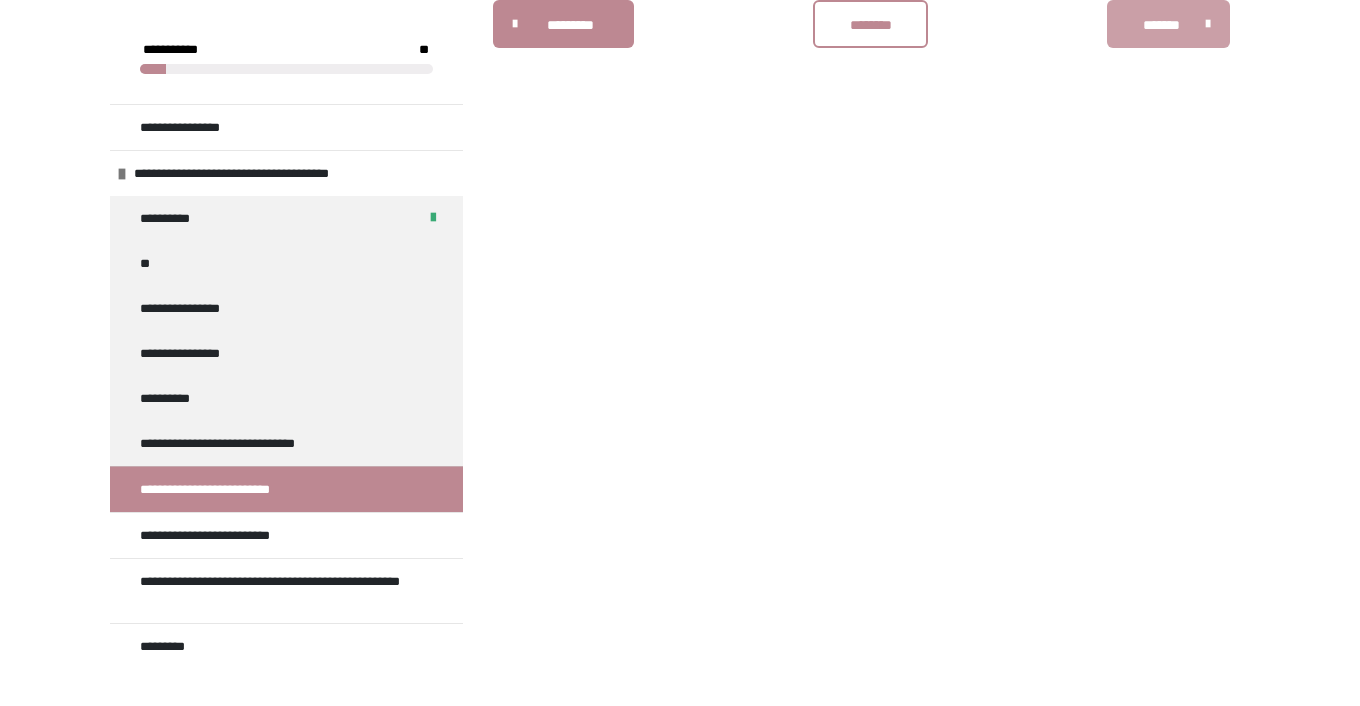 scroll, scrollTop: 340, scrollLeft: 0, axis: vertical 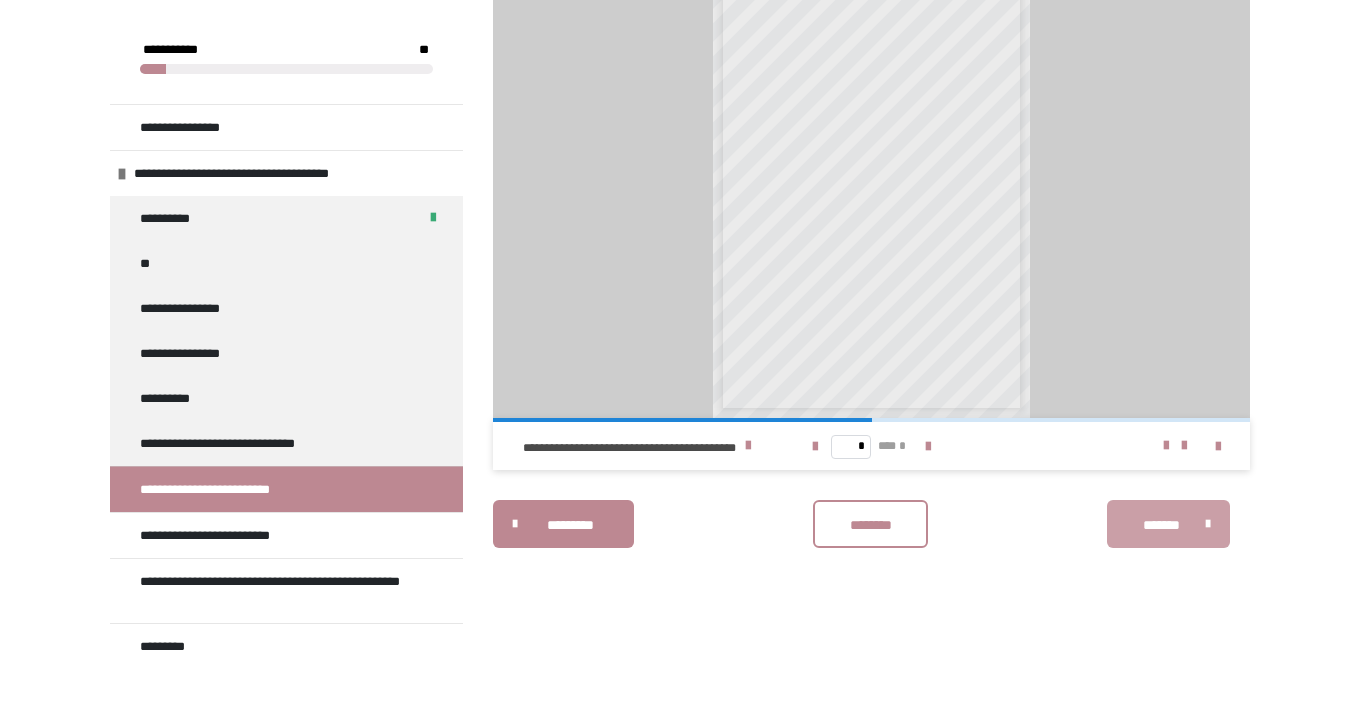 click on "*******" at bounding box center (1161, 525) 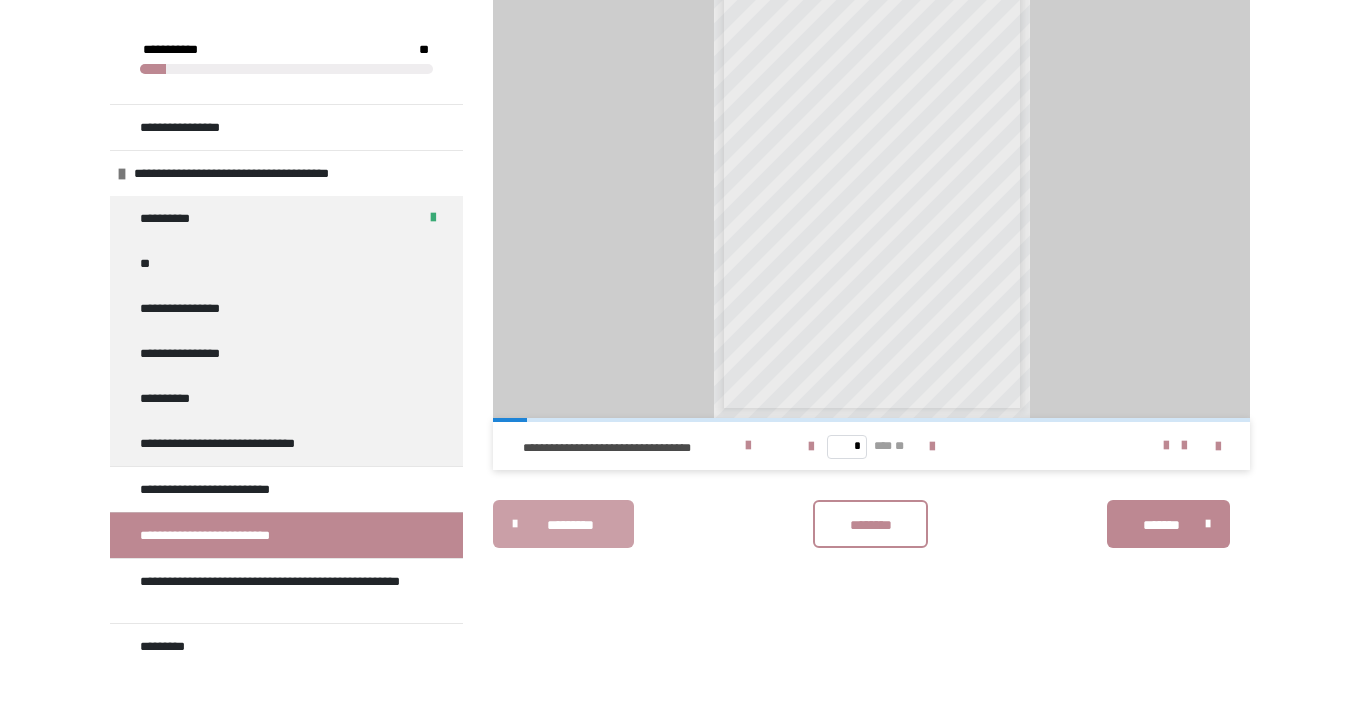 click on "*********" at bounding box center (570, 525) 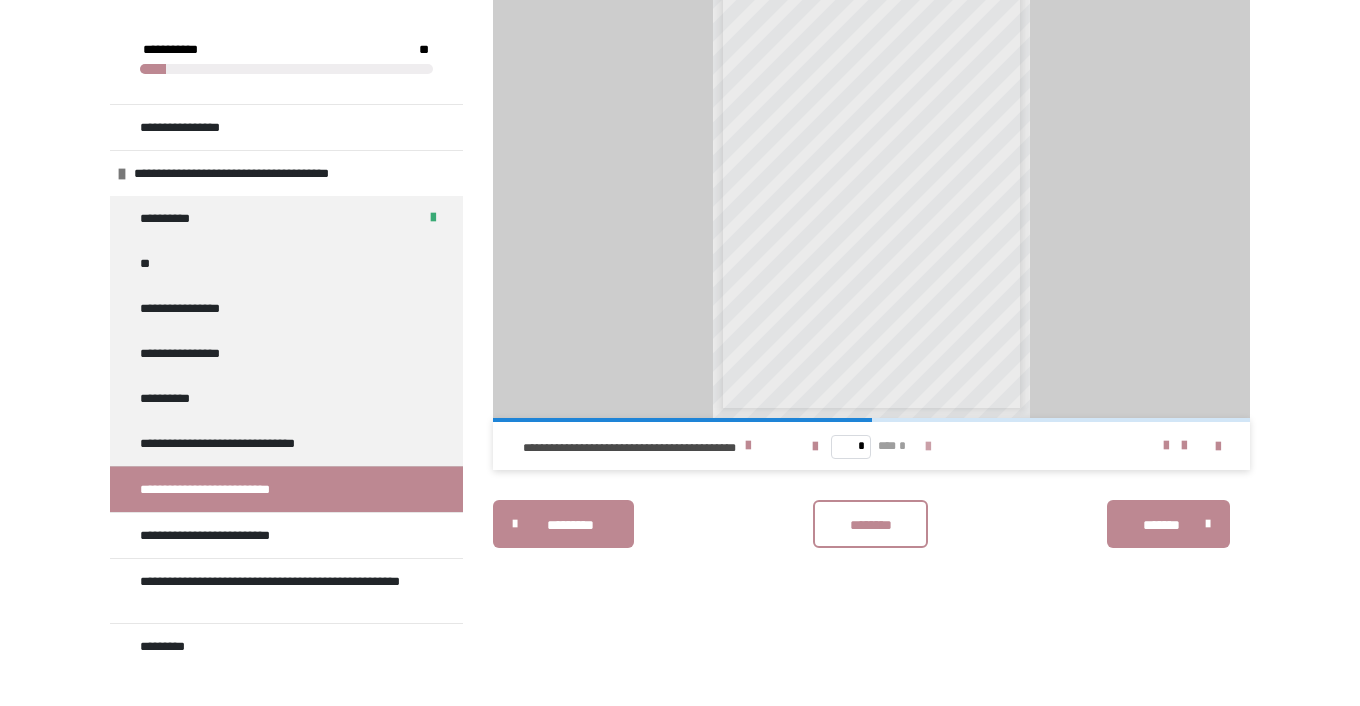 click at bounding box center (928, 447) 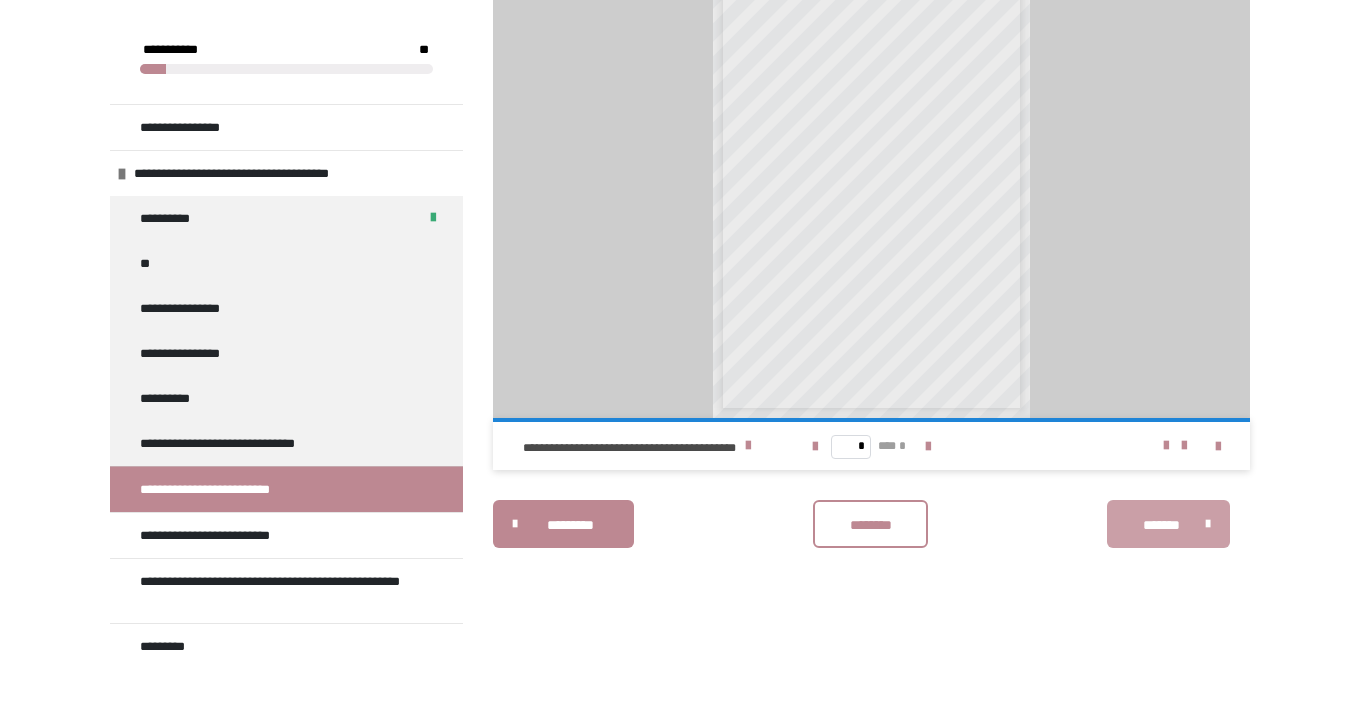 click on "*******" at bounding box center (1161, 525) 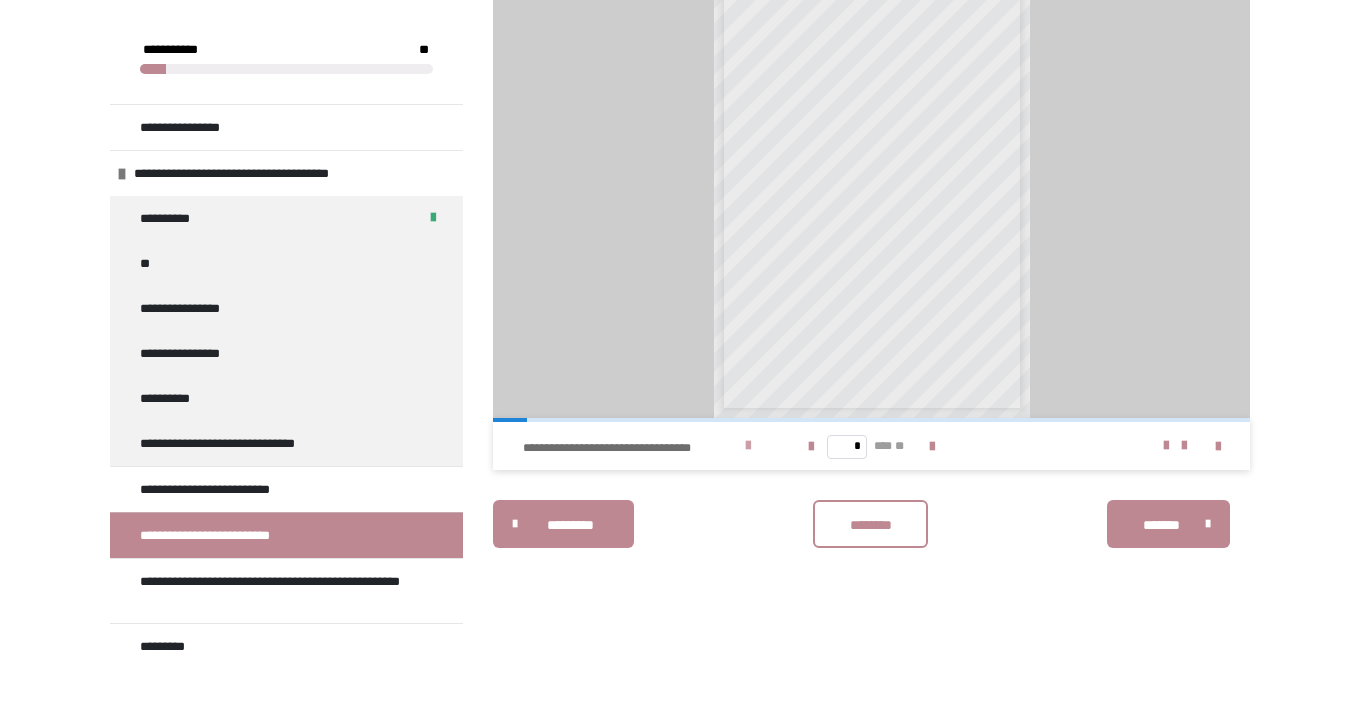 click at bounding box center (748, 446) 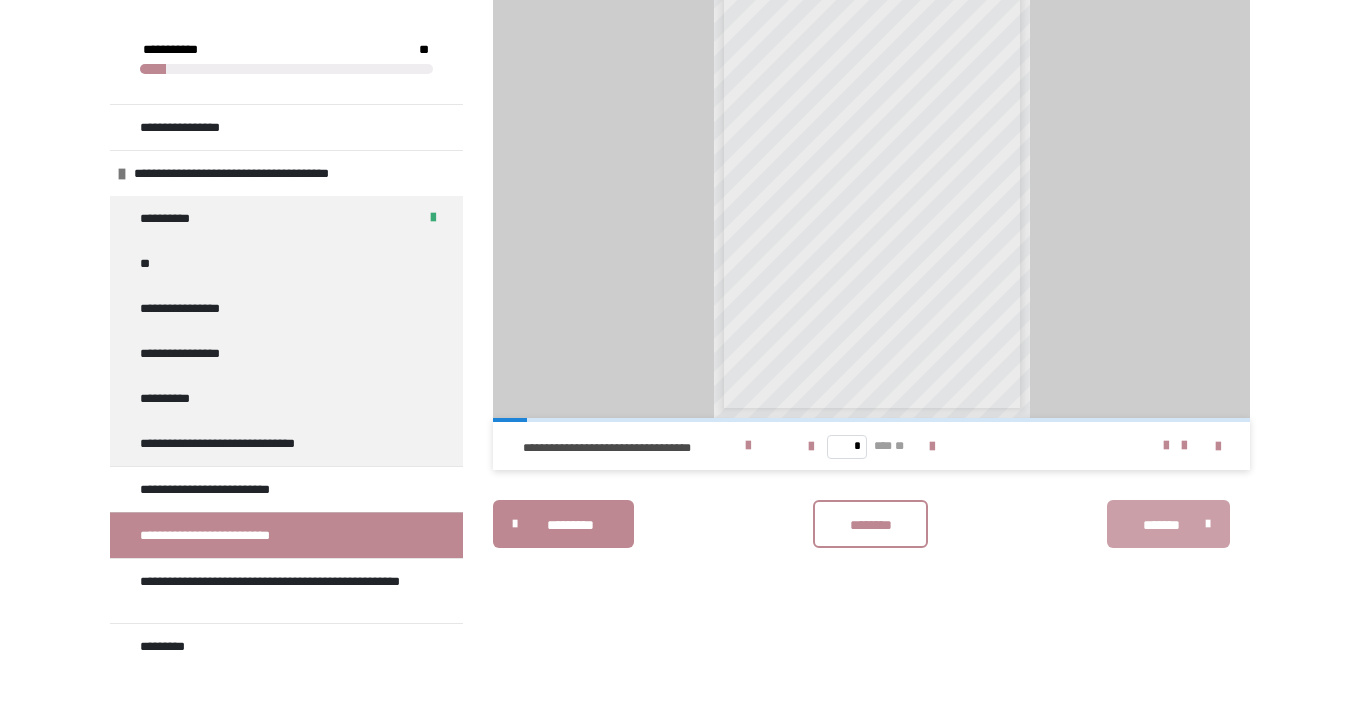 click on "*******" at bounding box center (1168, 524) 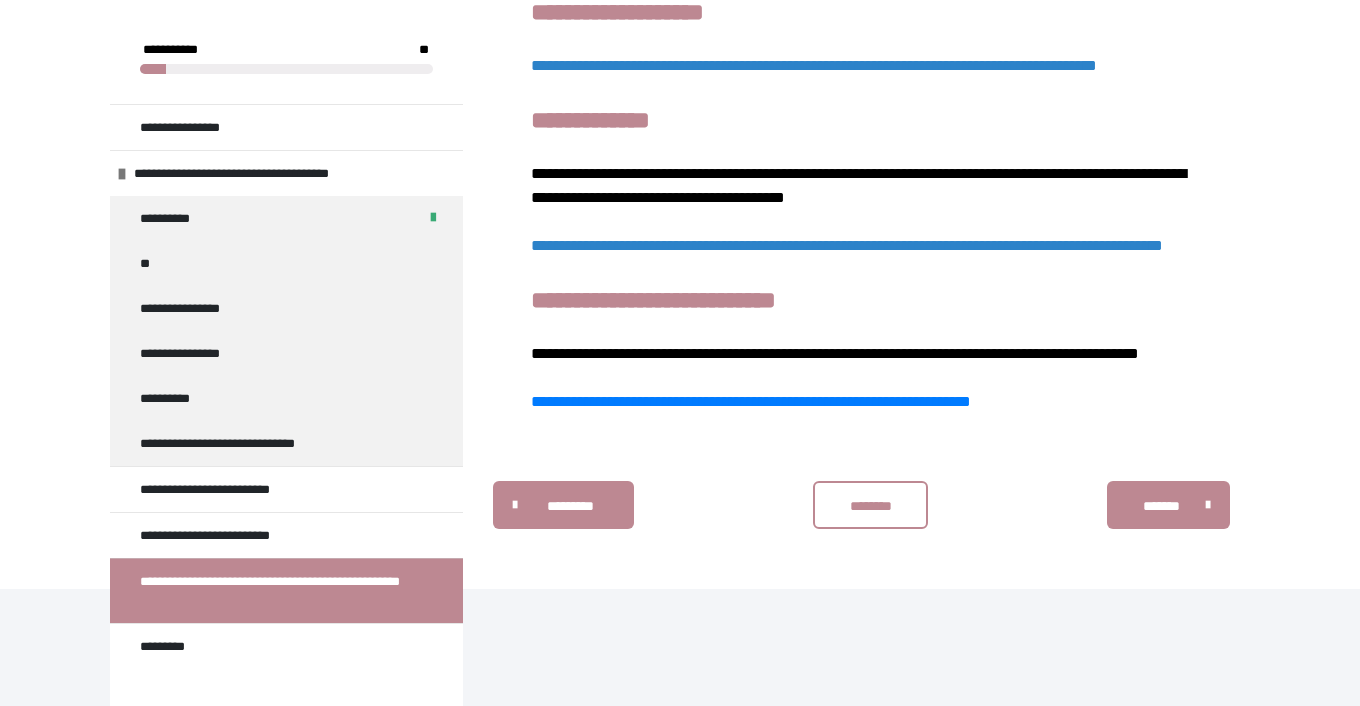scroll, scrollTop: 987, scrollLeft: 0, axis: vertical 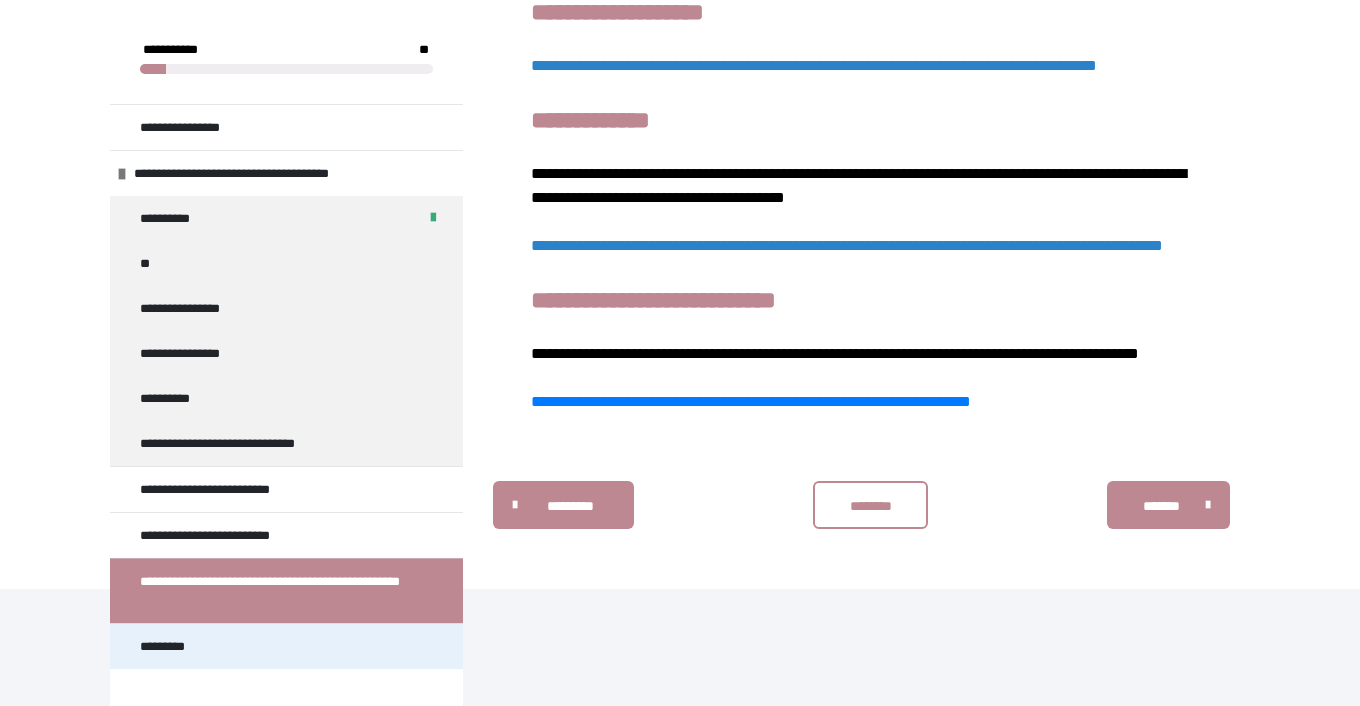 click on "*********" at bounding box center [169, 646] 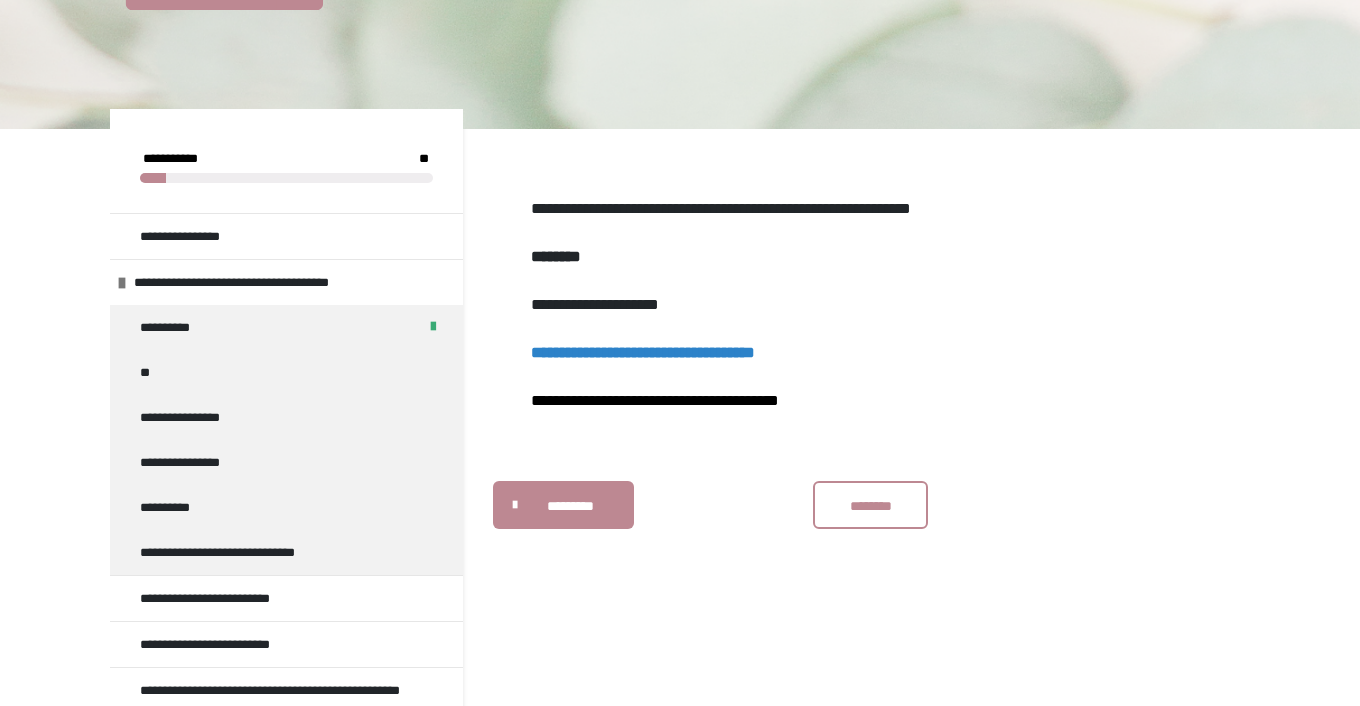 scroll, scrollTop: 146, scrollLeft: 0, axis: vertical 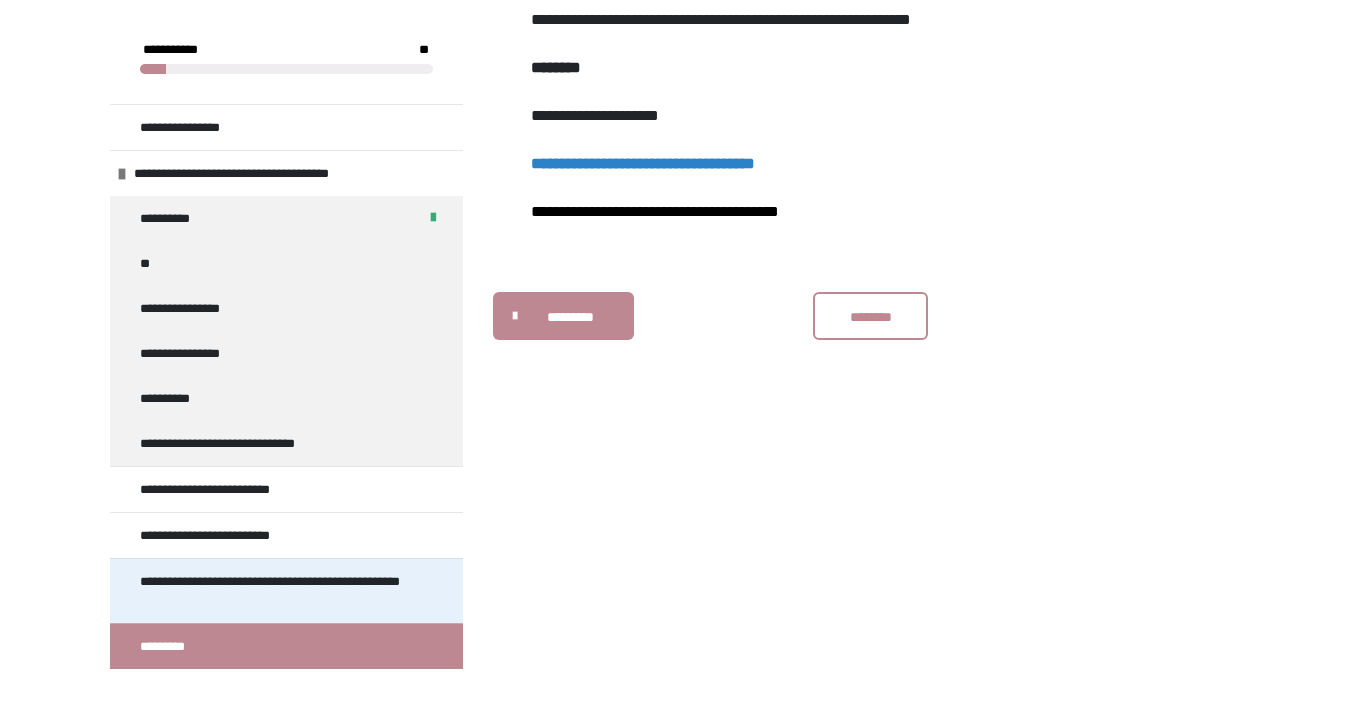 click on "**********" at bounding box center (278, 591) 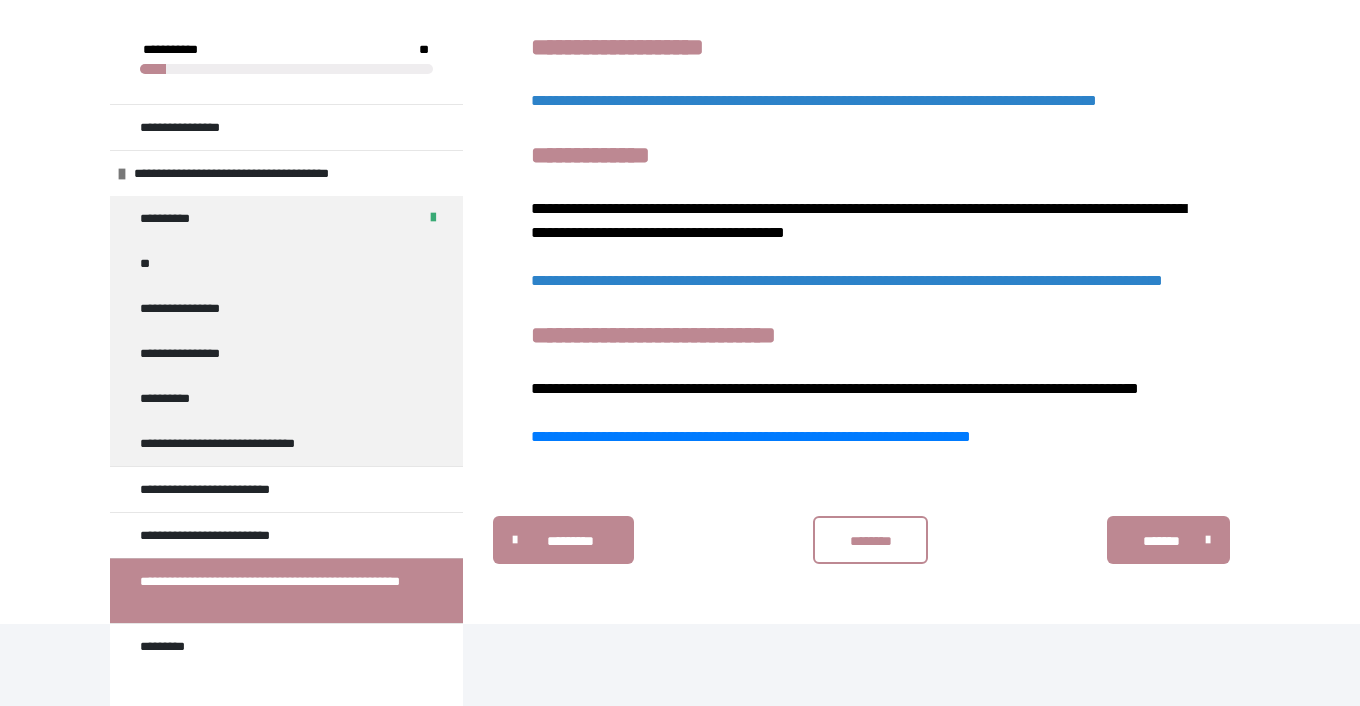 scroll, scrollTop: 959, scrollLeft: 0, axis: vertical 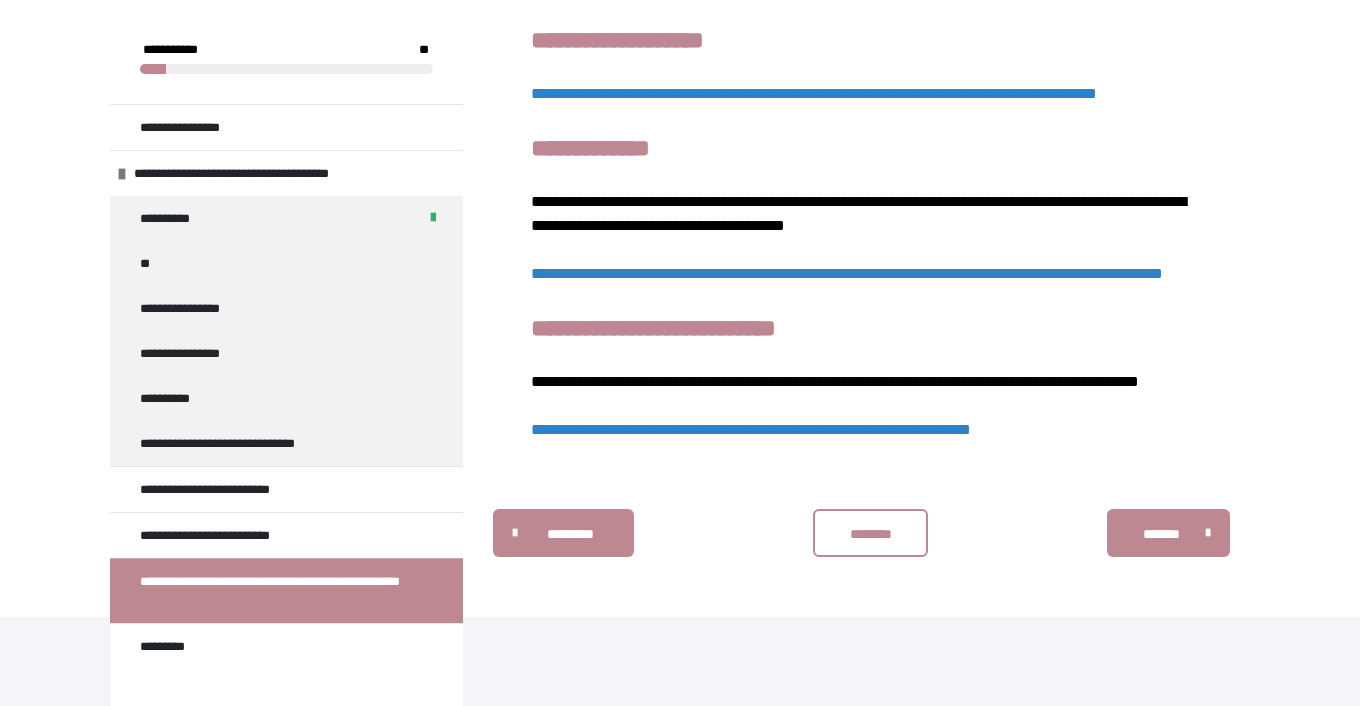 click on "**********" at bounding box center [751, 429] 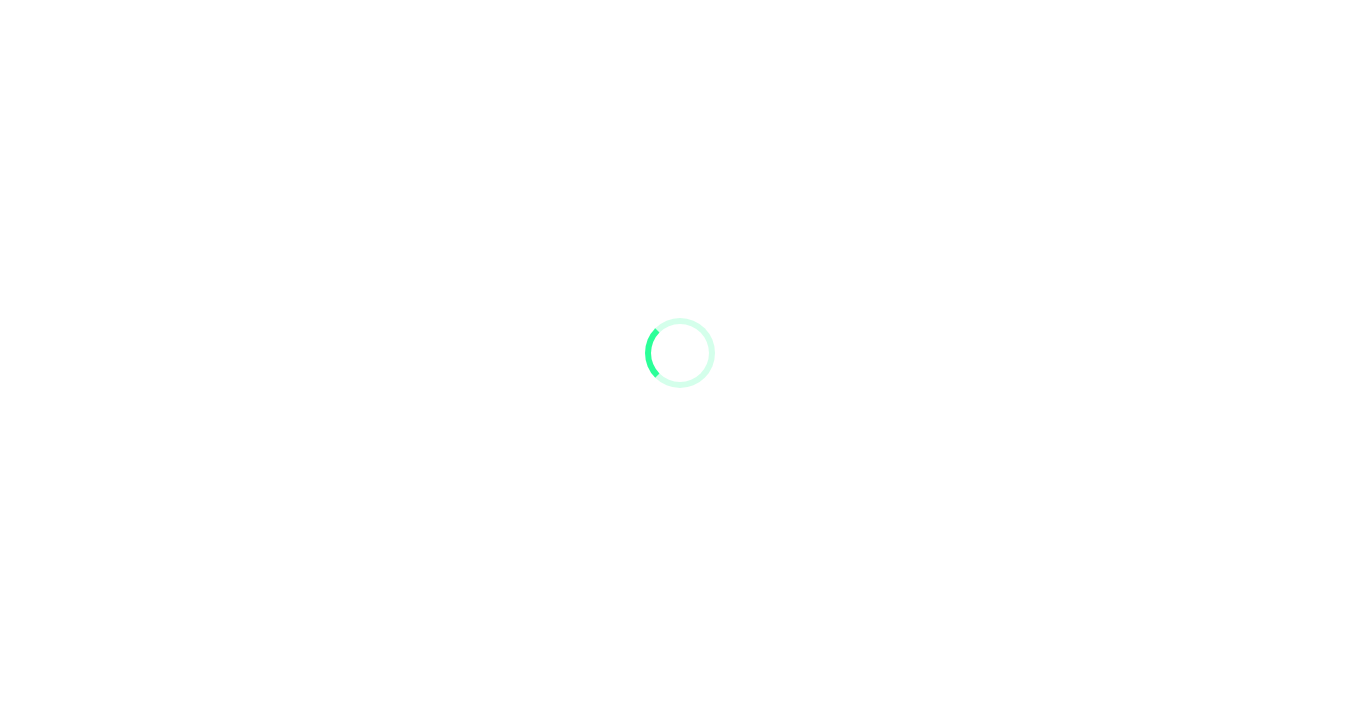 scroll, scrollTop: 0, scrollLeft: 0, axis: both 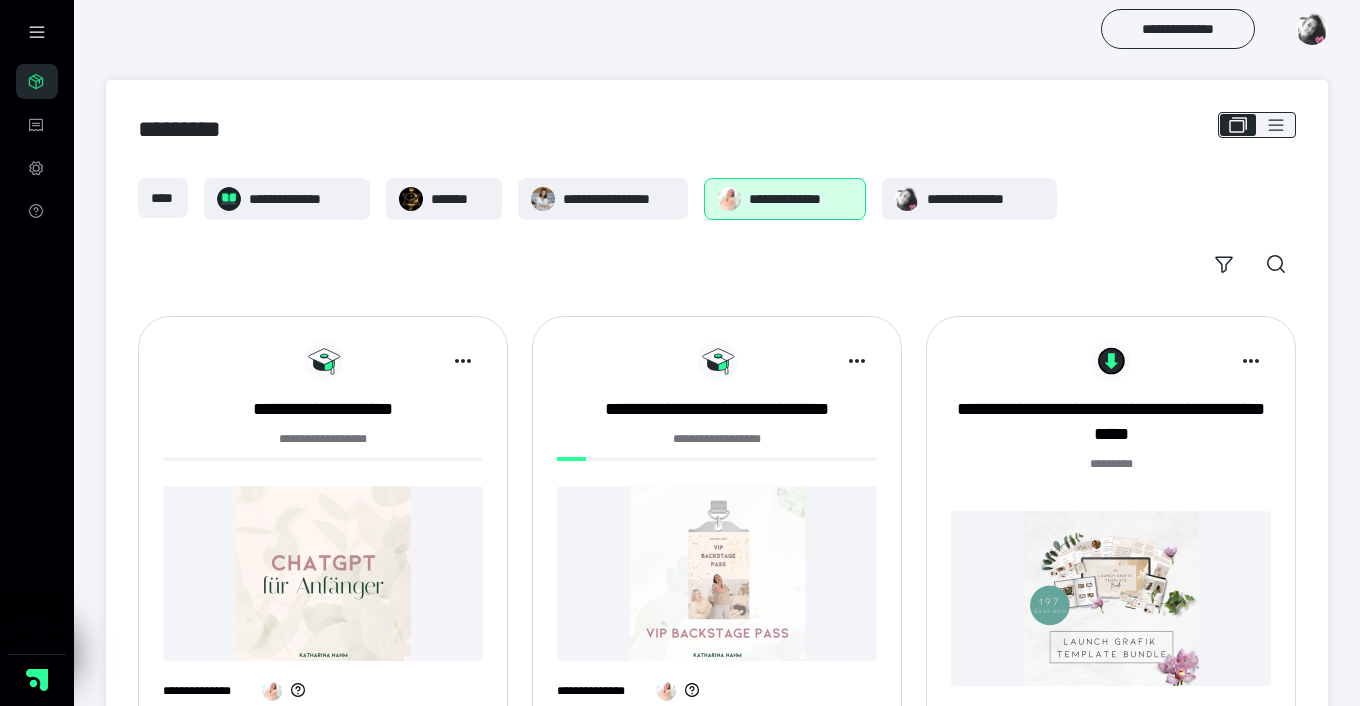 click on "**********" at bounding box center [323, 529] 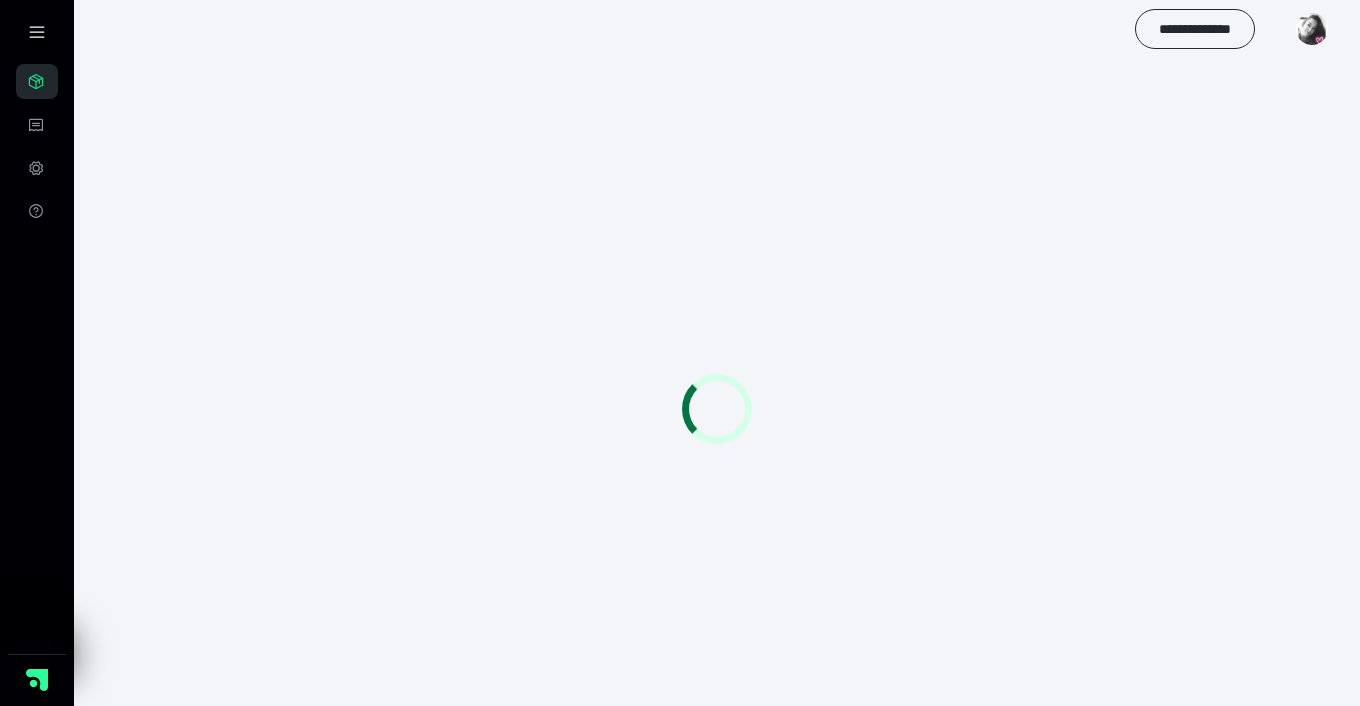 scroll, scrollTop: 0, scrollLeft: 0, axis: both 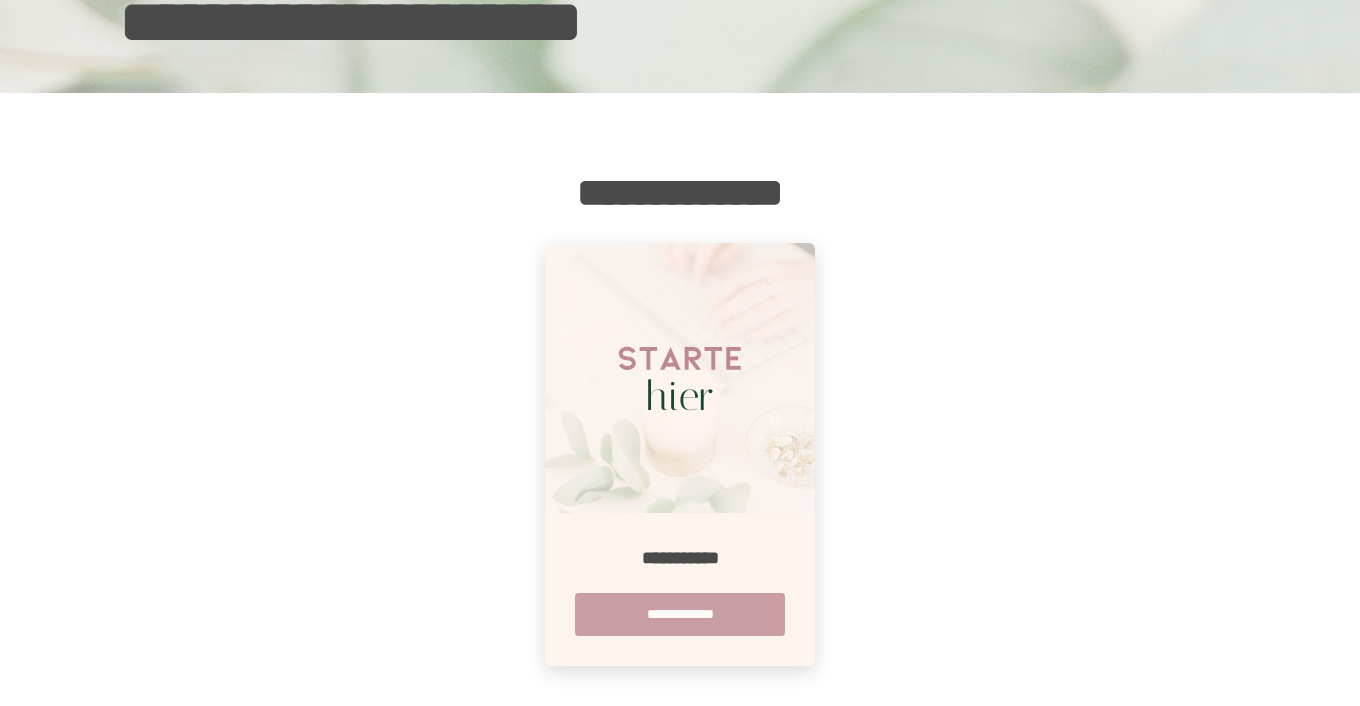 click on "**********" at bounding box center (680, 614) 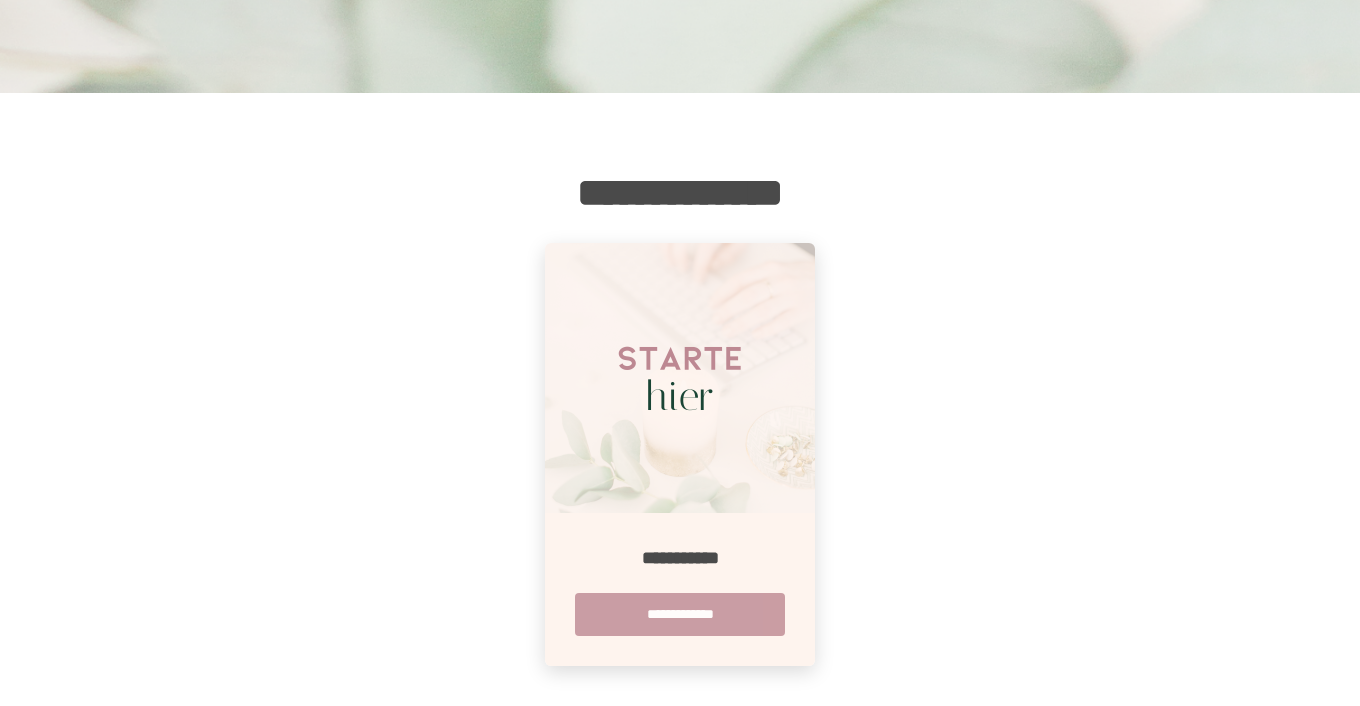 scroll, scrollTop: 0, scrollLeft: 0, axis: both 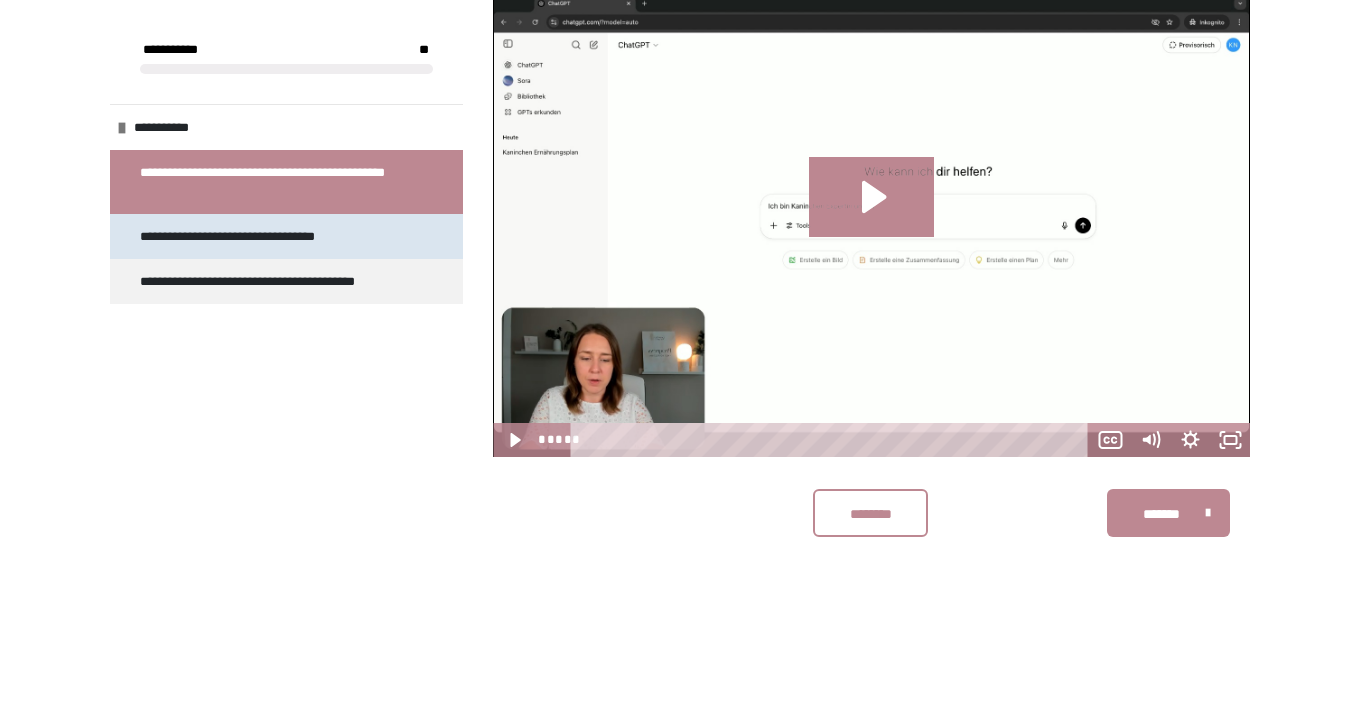click on "**********" at bounding box center (246, 236) 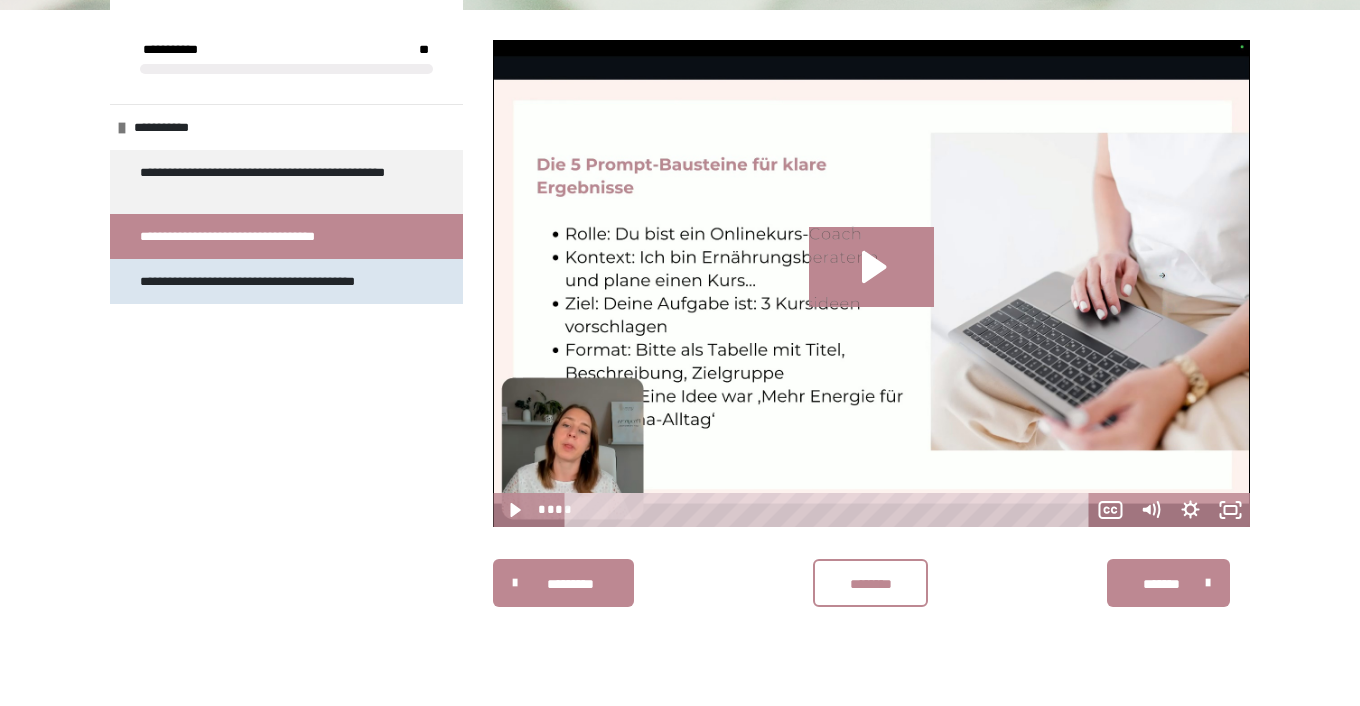 click on "**********" at bounding box center [269, 281] 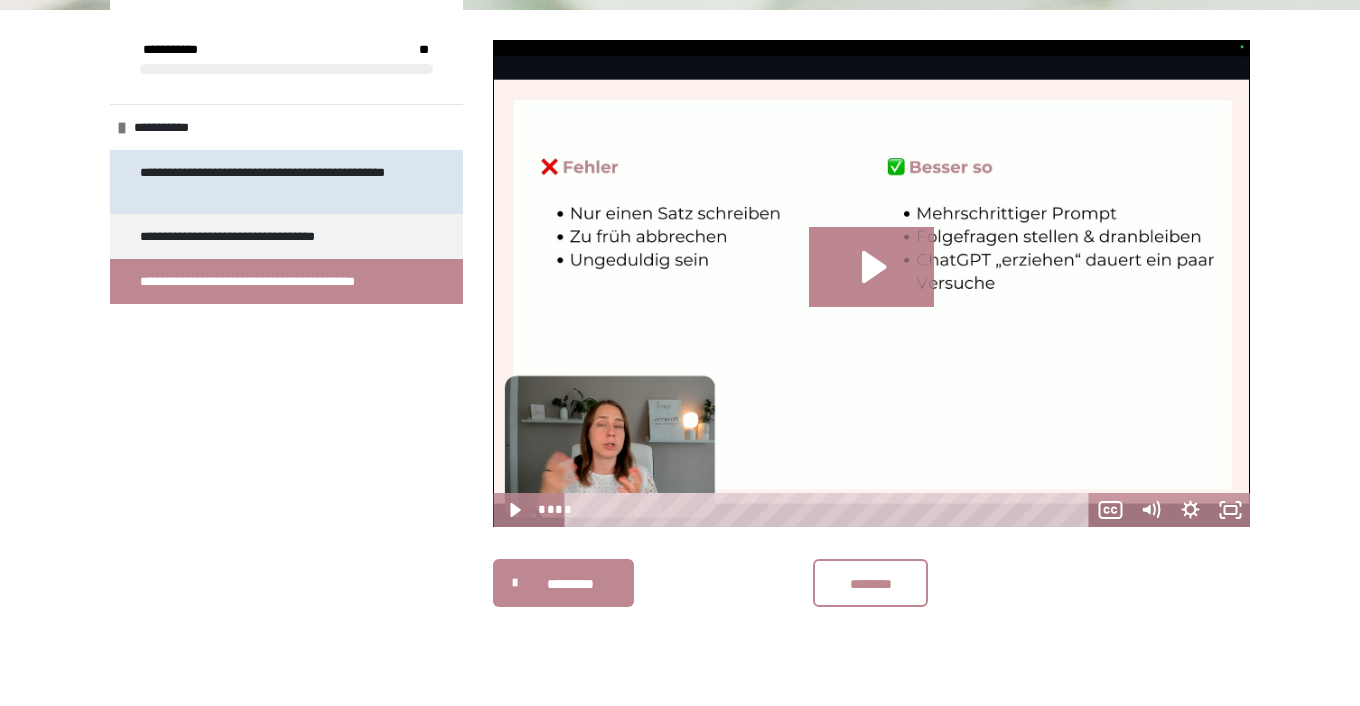 click on "**********" at bounding box center [278, 182] 